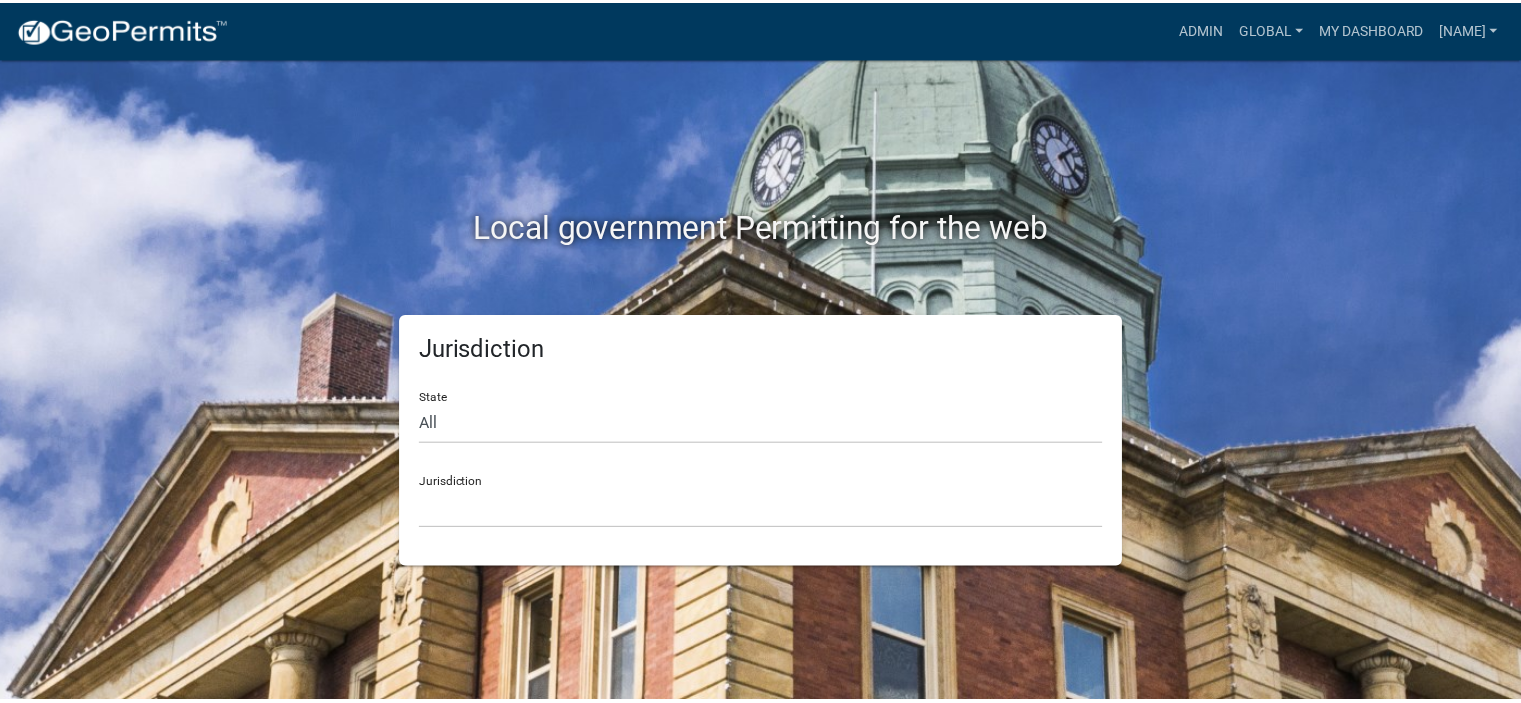scroll, scrollTop: 0, scrollLeft: 0, axis: both 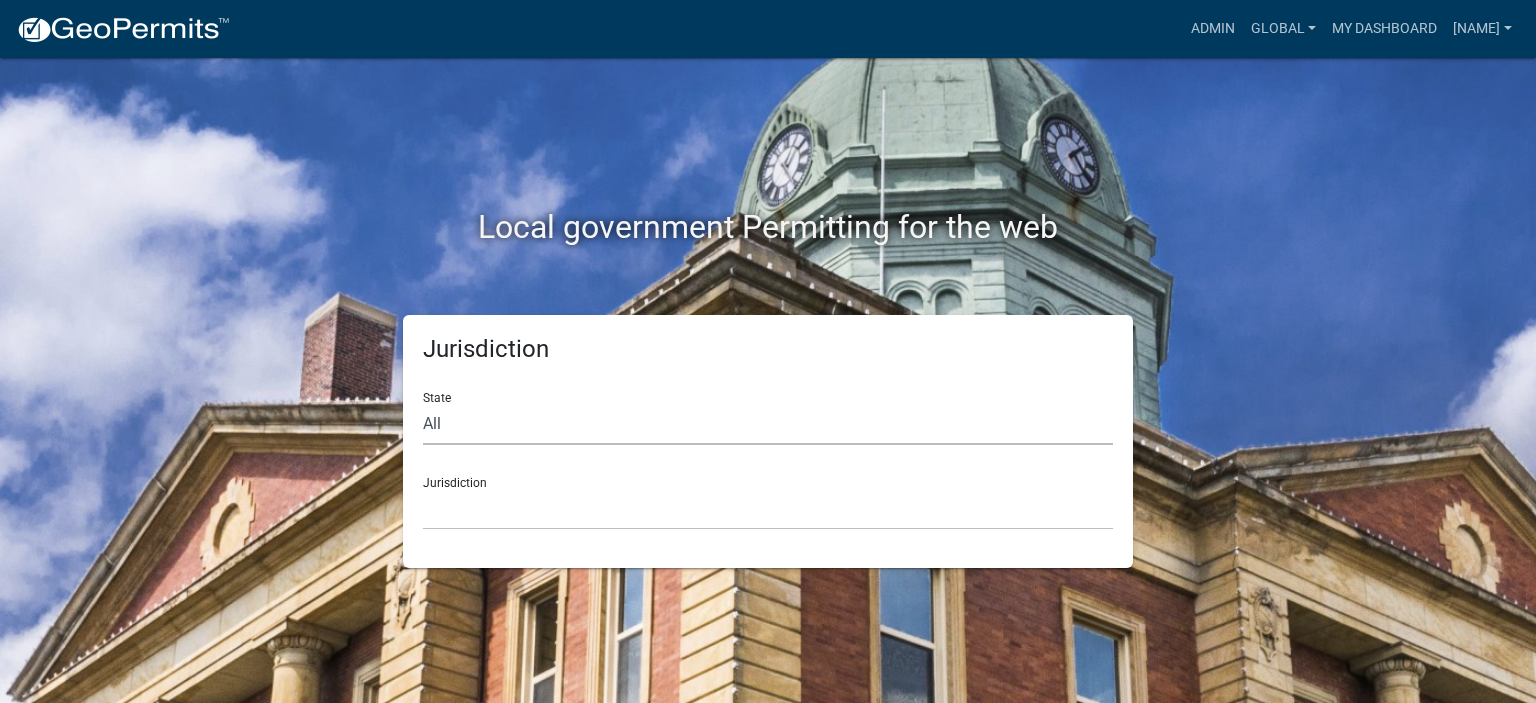 click on "All  [STATE]   [STATE]   [STATE]   [STATE]   [STATE]   [STATE]   [STATE]   [STATE]   [STATE]" 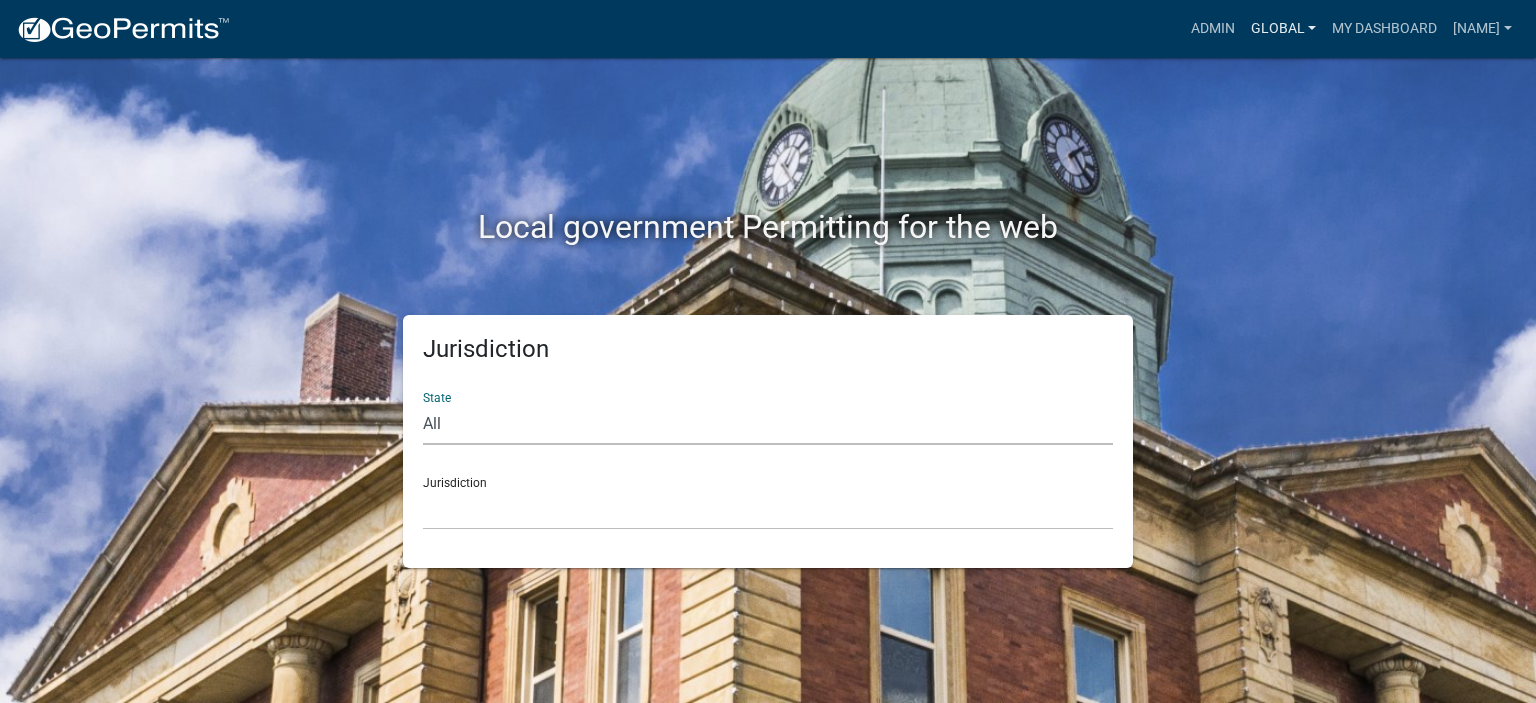 click on "Global" at bounding box center [1284, 29] 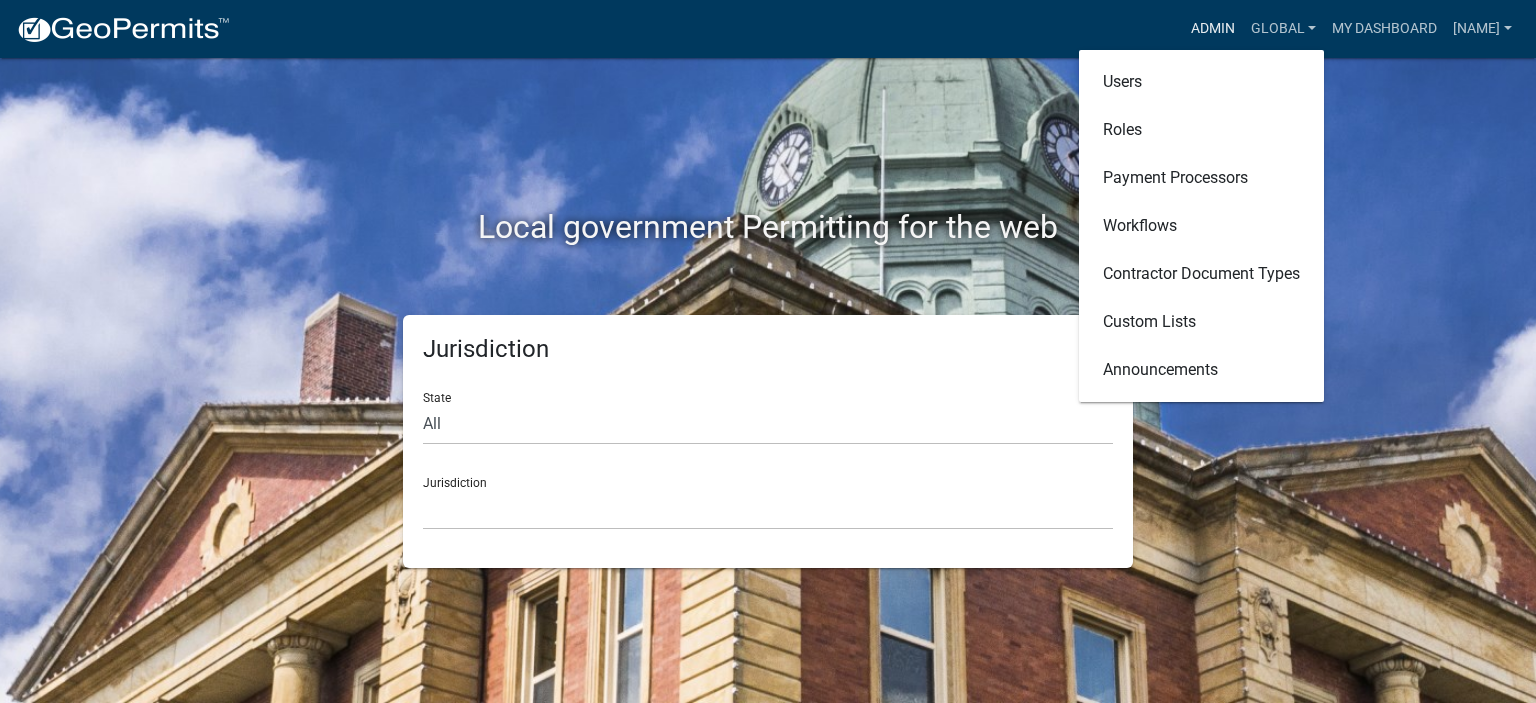 click on "Admin" at bounding box center [1213, 29] 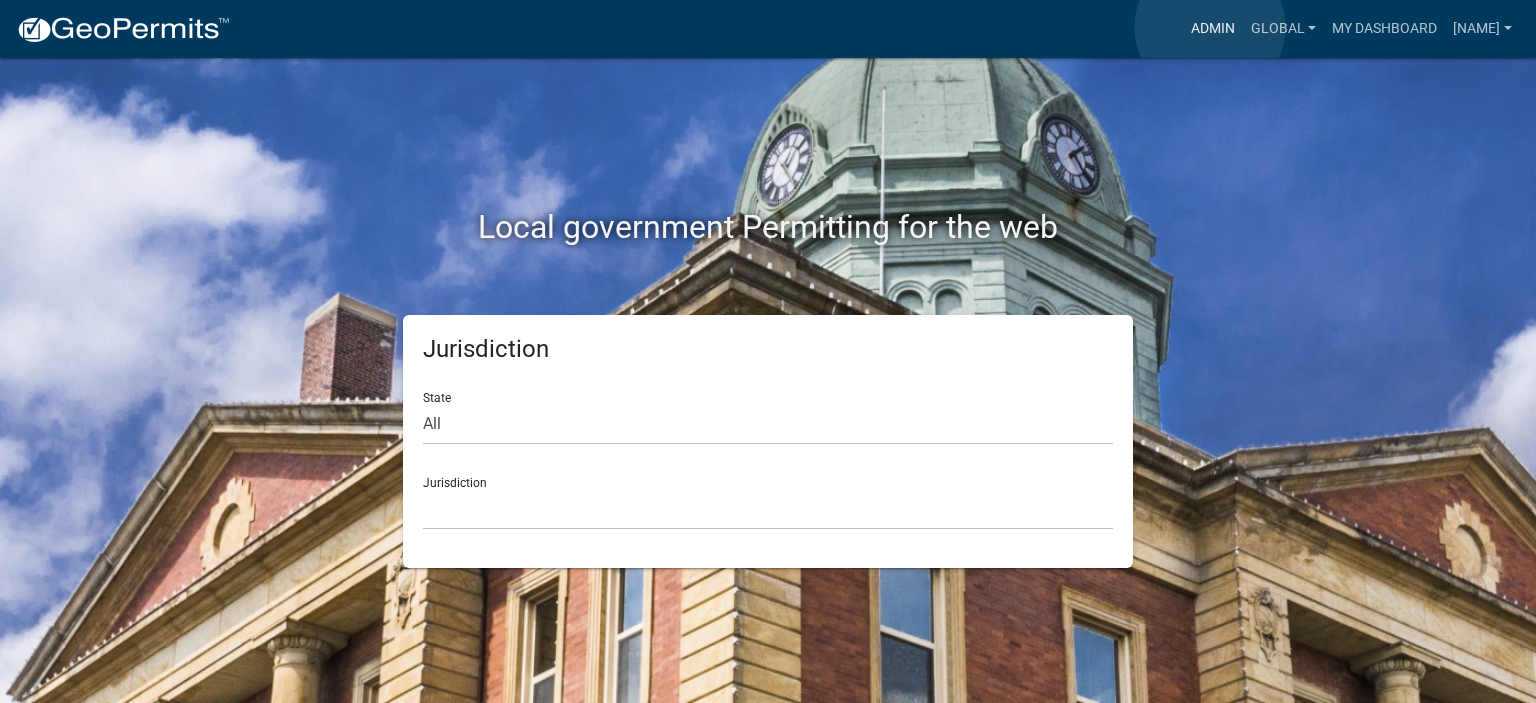 click on "Admin" at bounding box center (1213, 29) 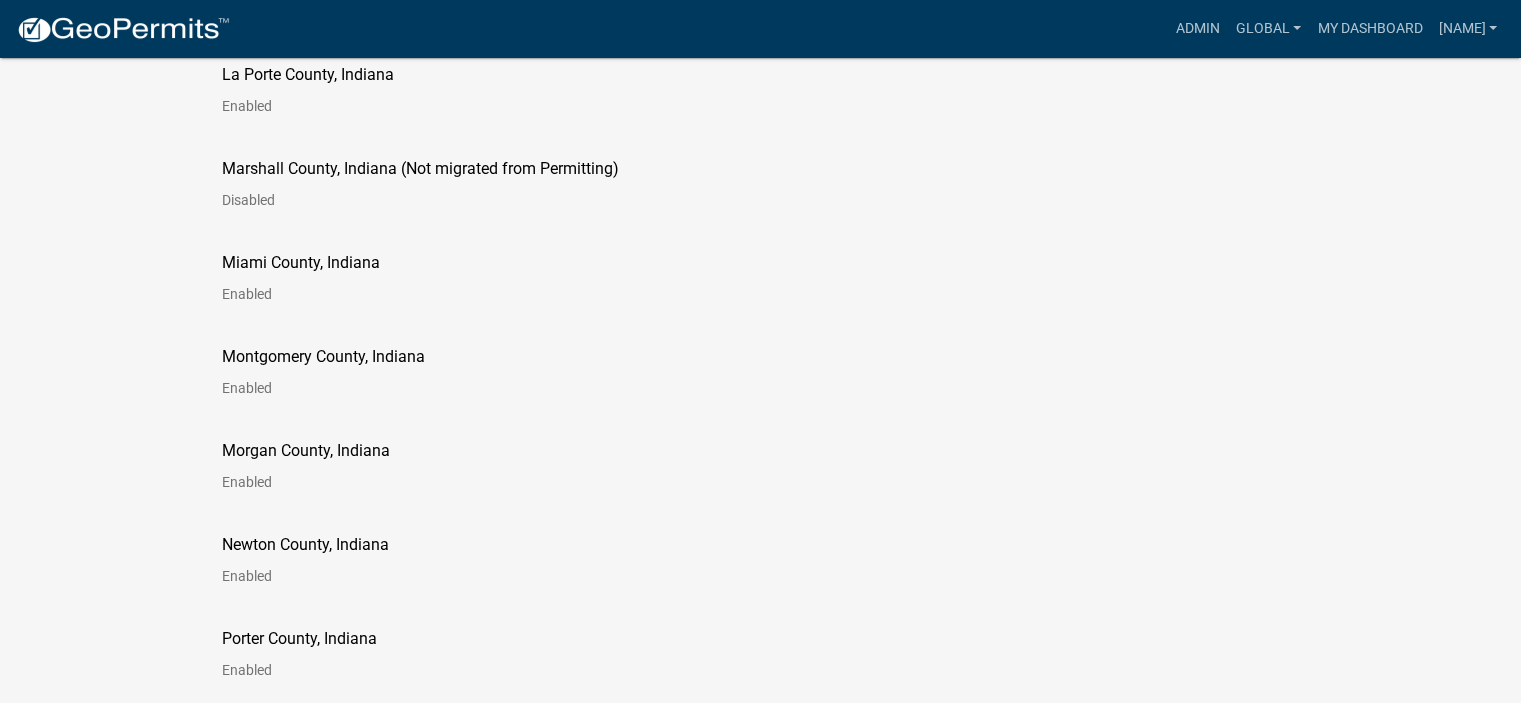 scroll, scrollTop: 5500, scrollLeft: 0, axis: vertical 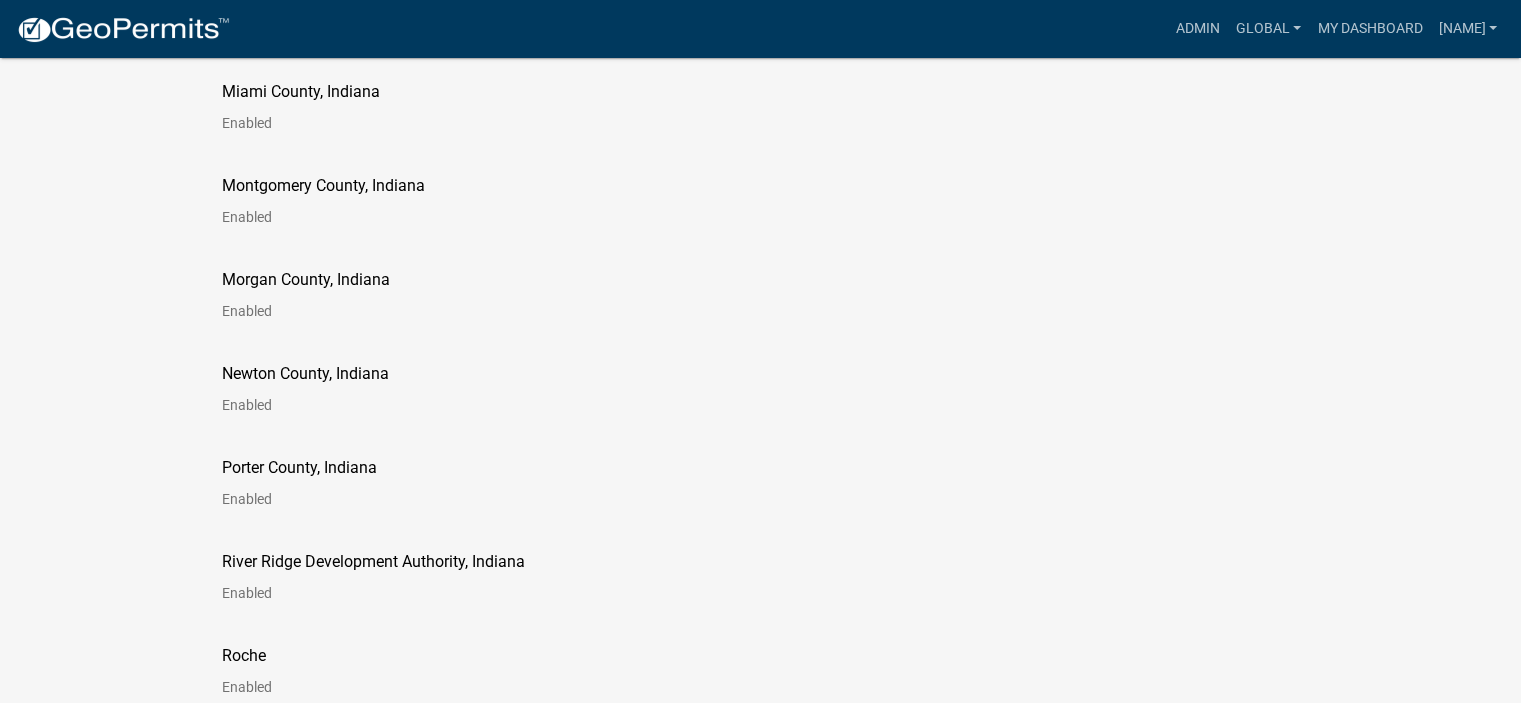 click on "Newton County, Indiana" 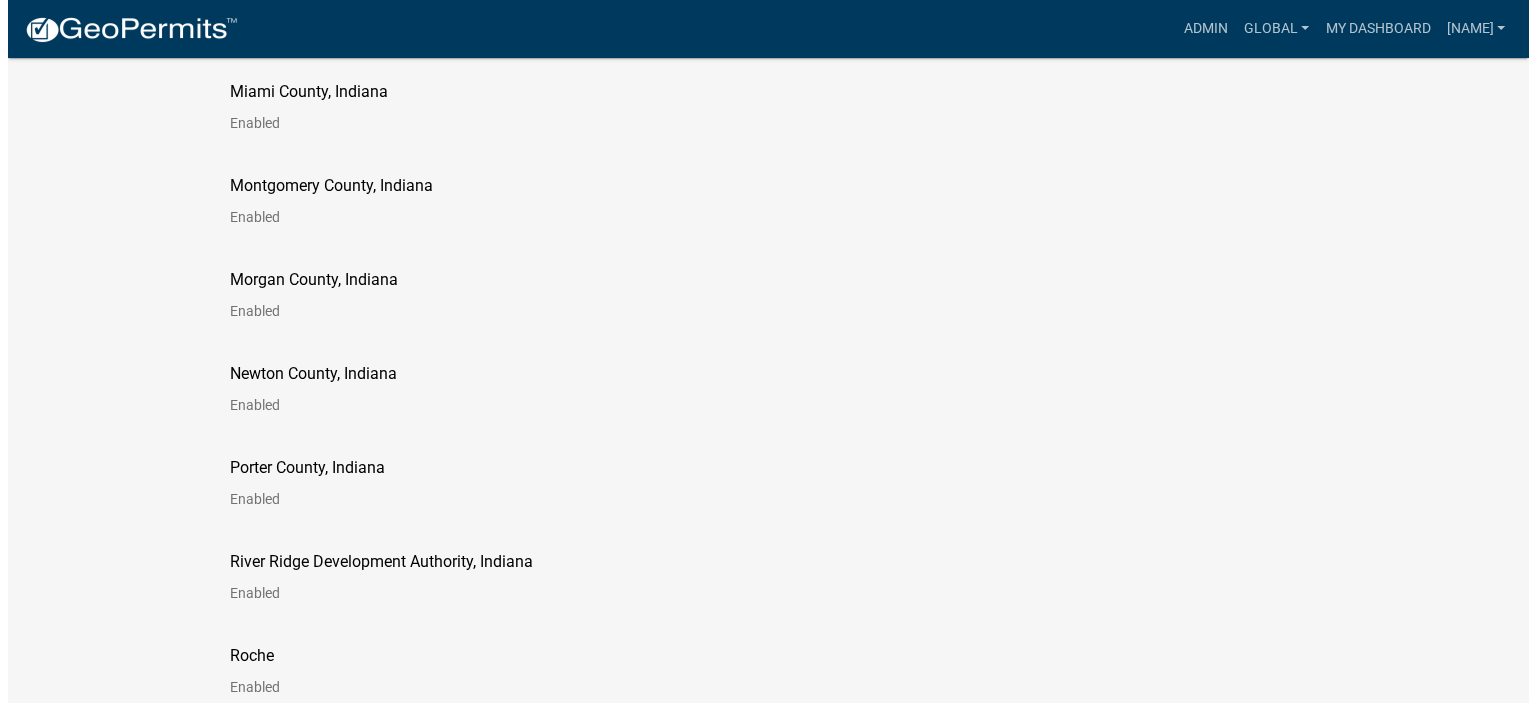 scroll, scrollTop: 0, scrollLeft: 0, axis: both 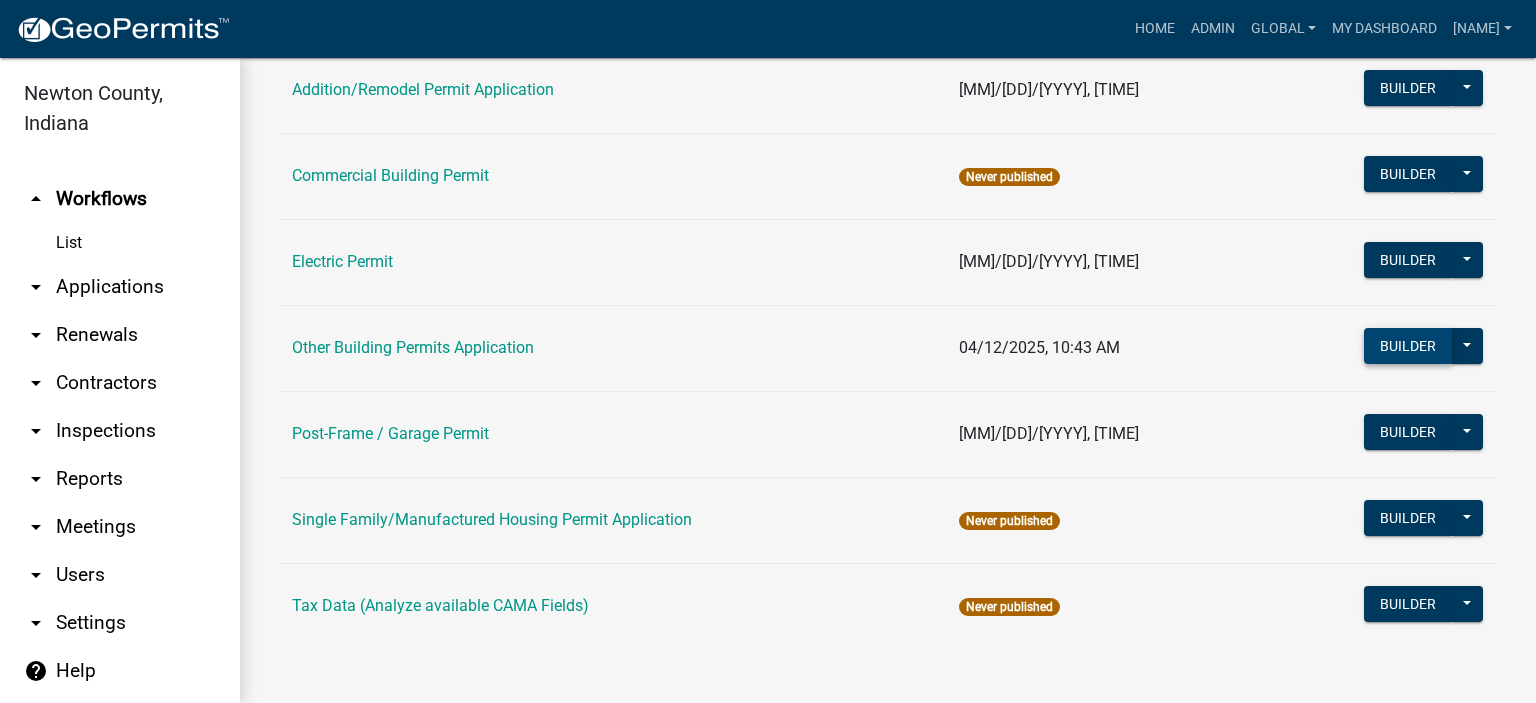 click on "Builder" at bounding box center (1408, 346) 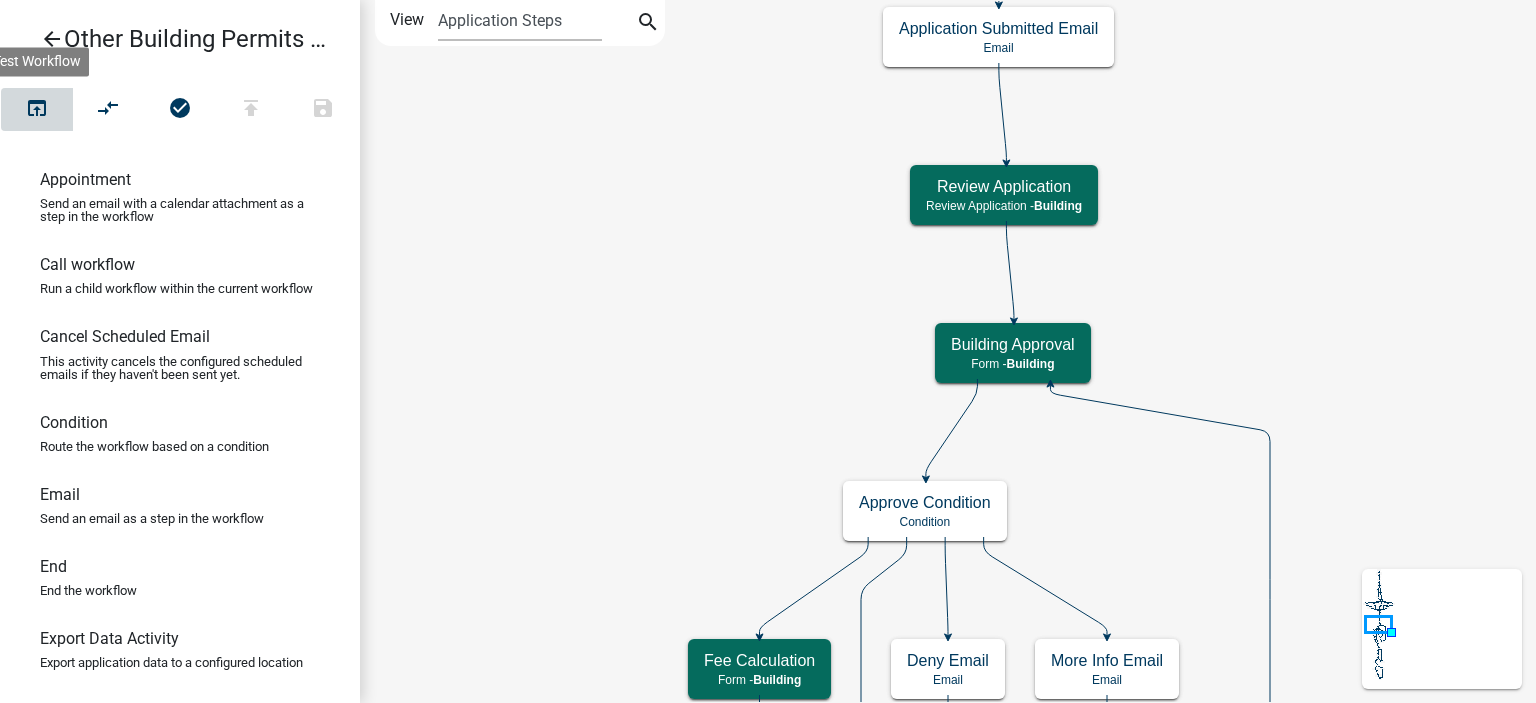 click on "open_in_browser" at bounding box center (37, 110) 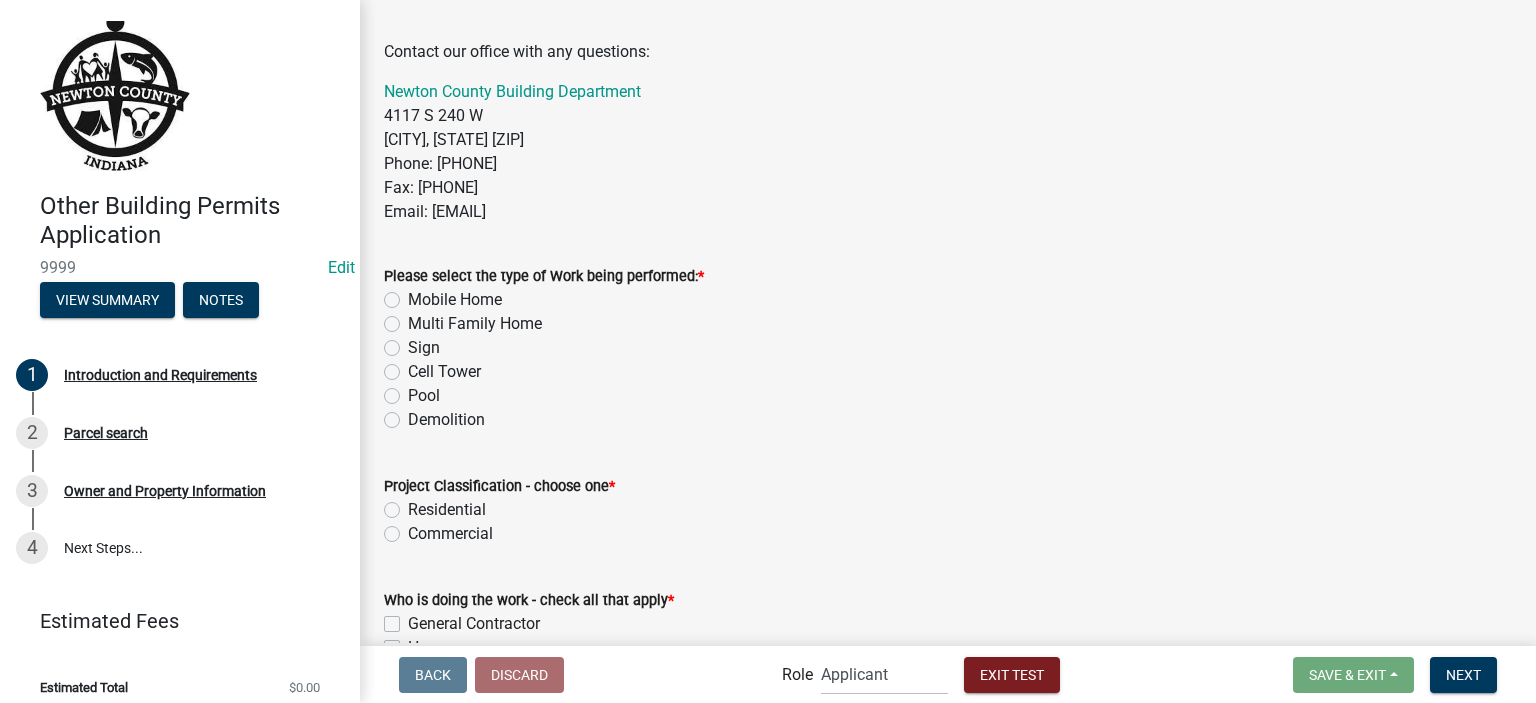 scroll, scrollTop: 1900, scrollLeft: 0, axis: vertical 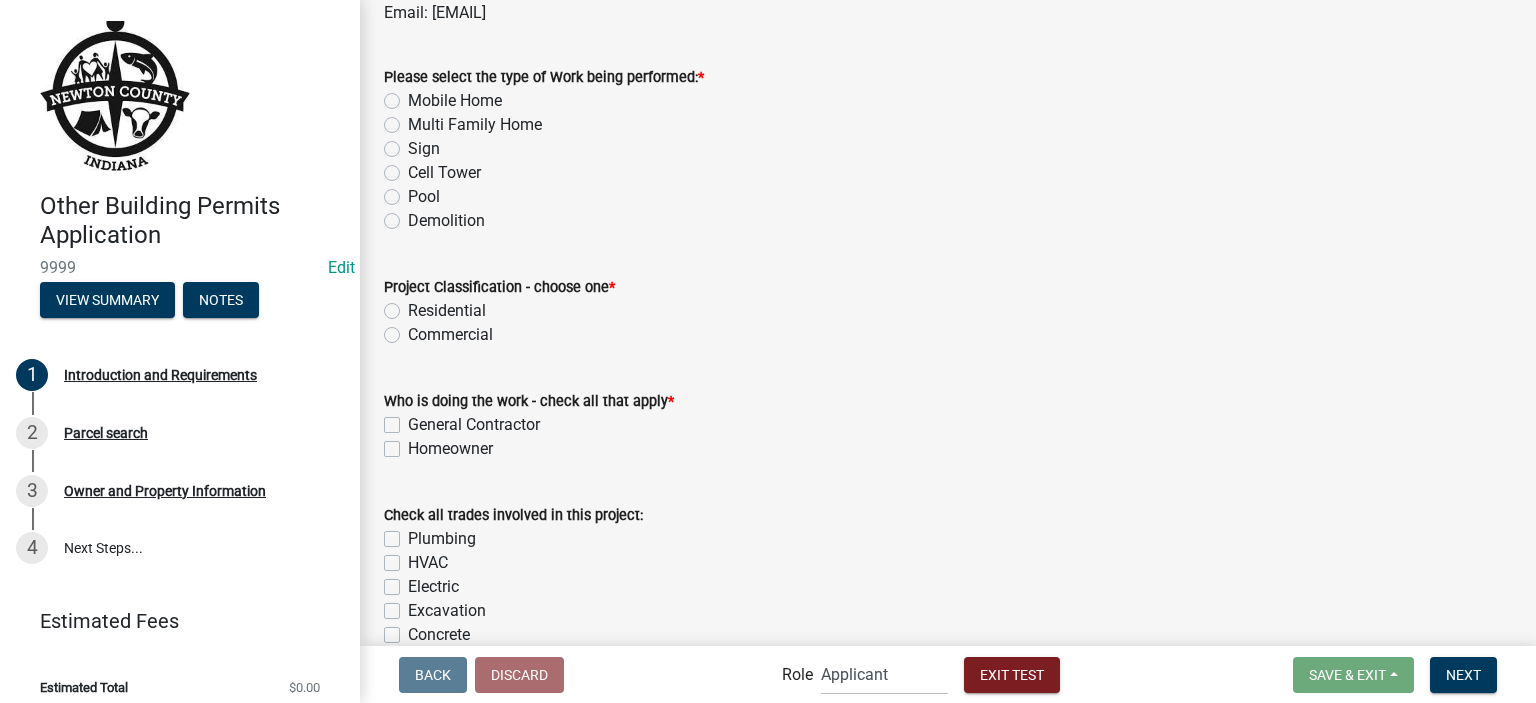 click on "Pool" 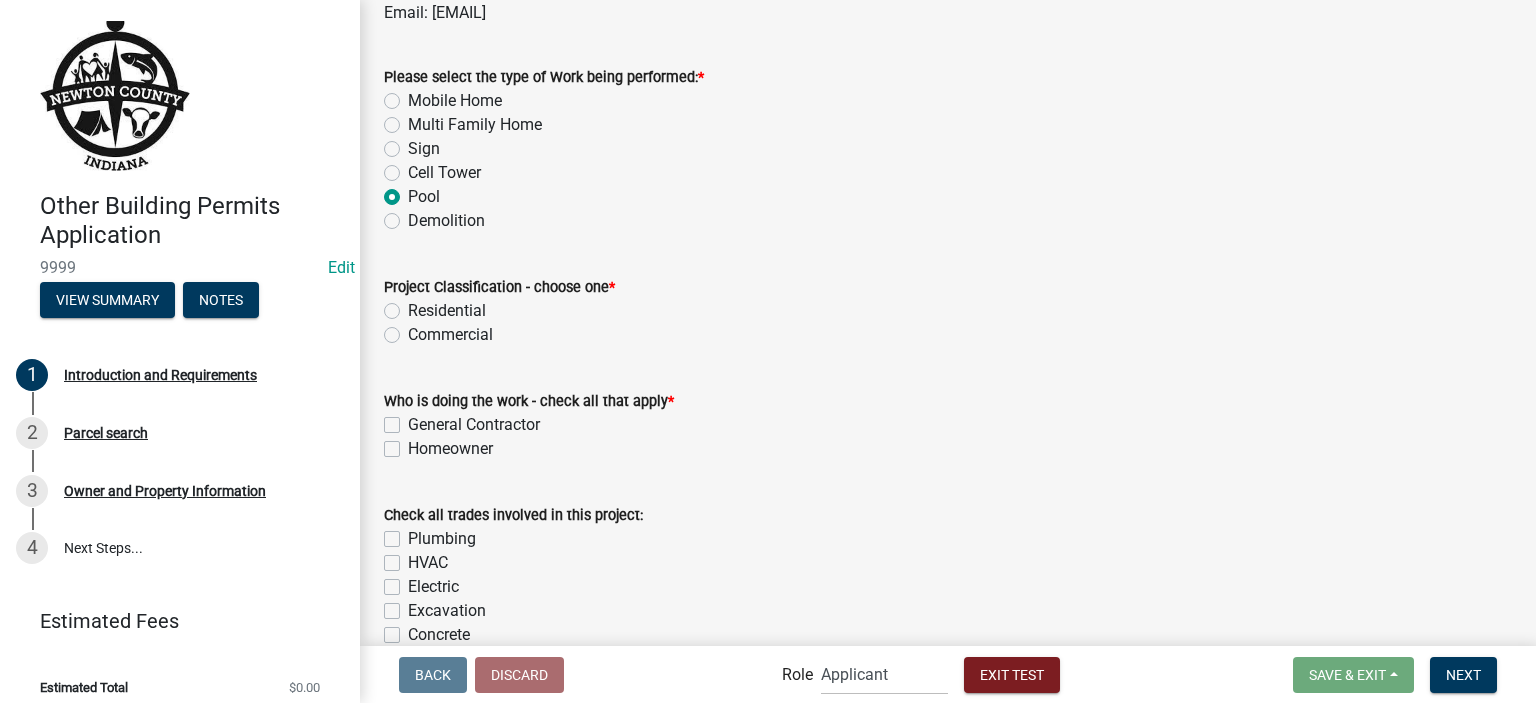 radio on "true" 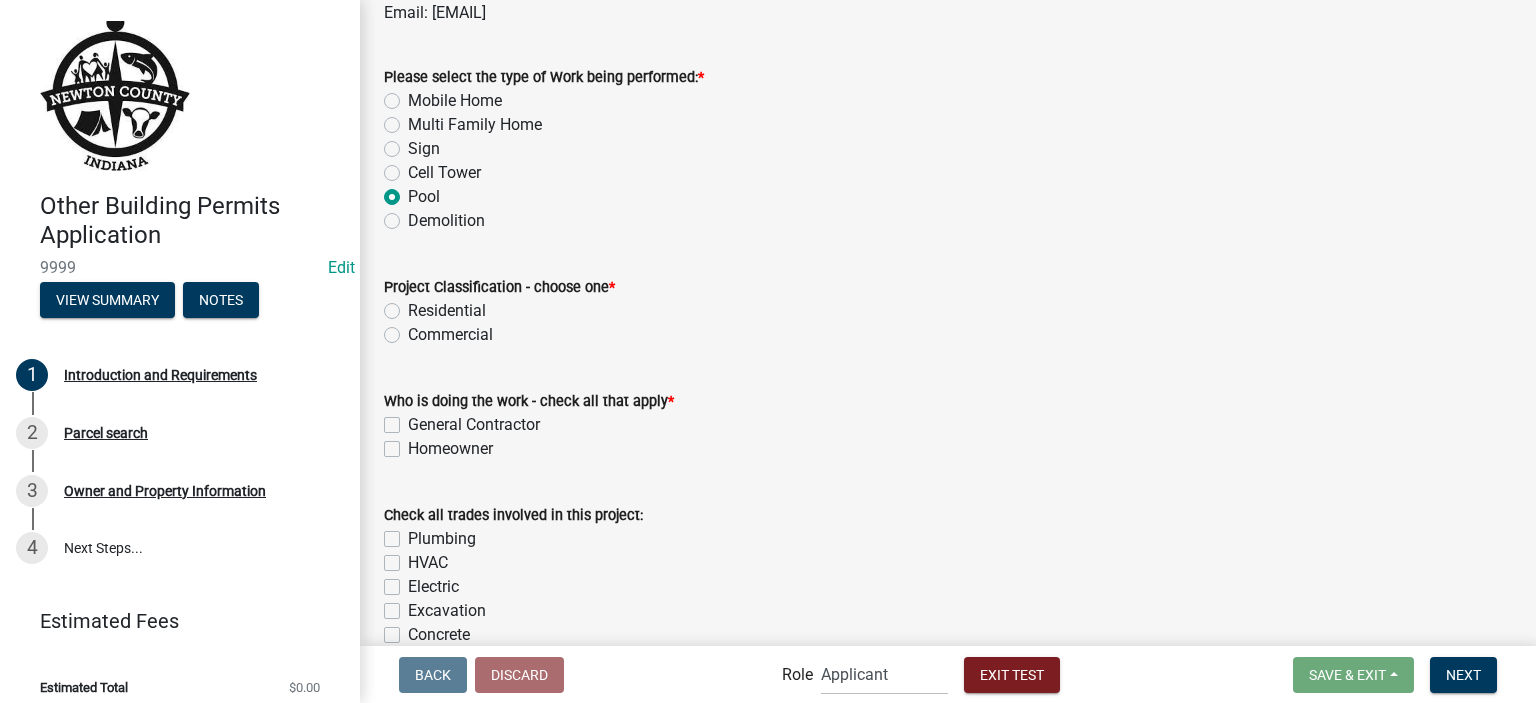 click on "Residential" 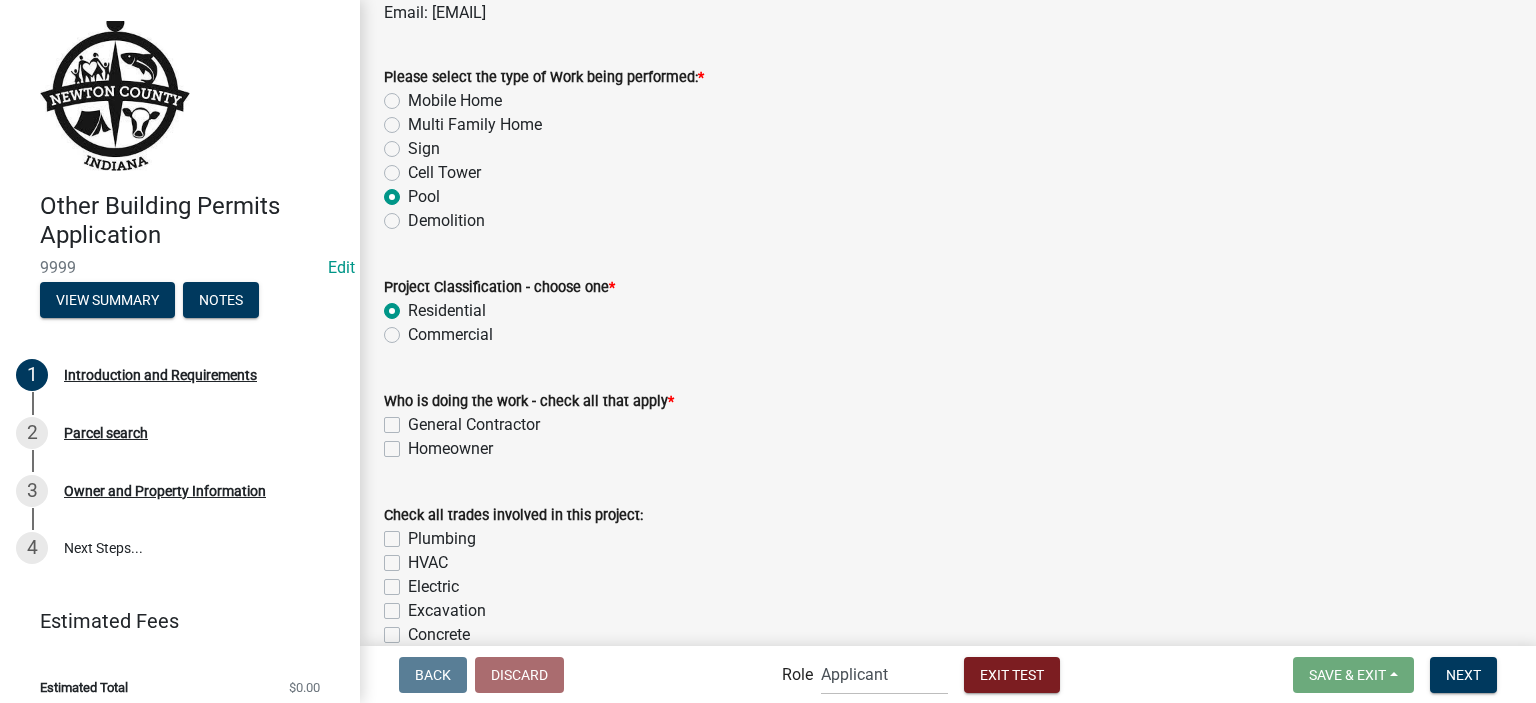 radio on "true" 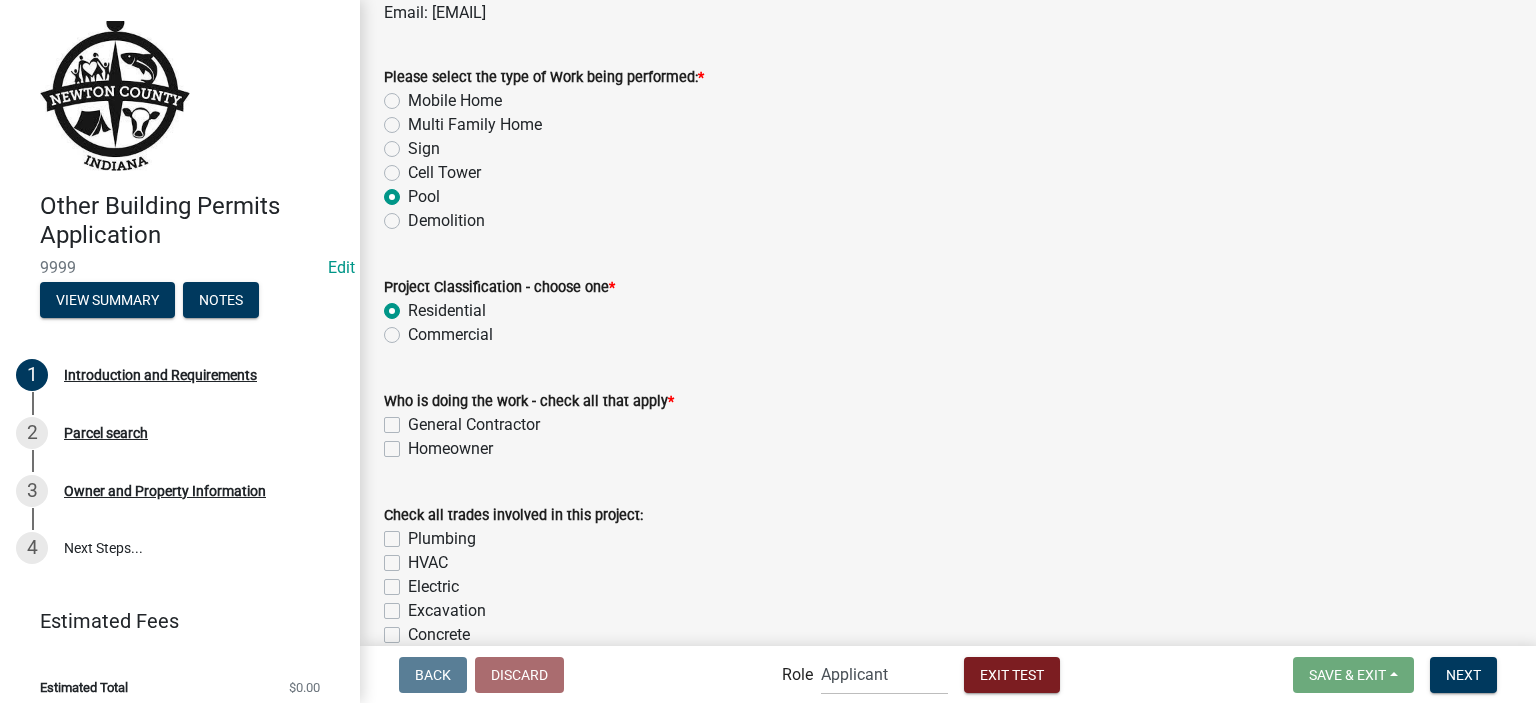 click on "General Contractor" 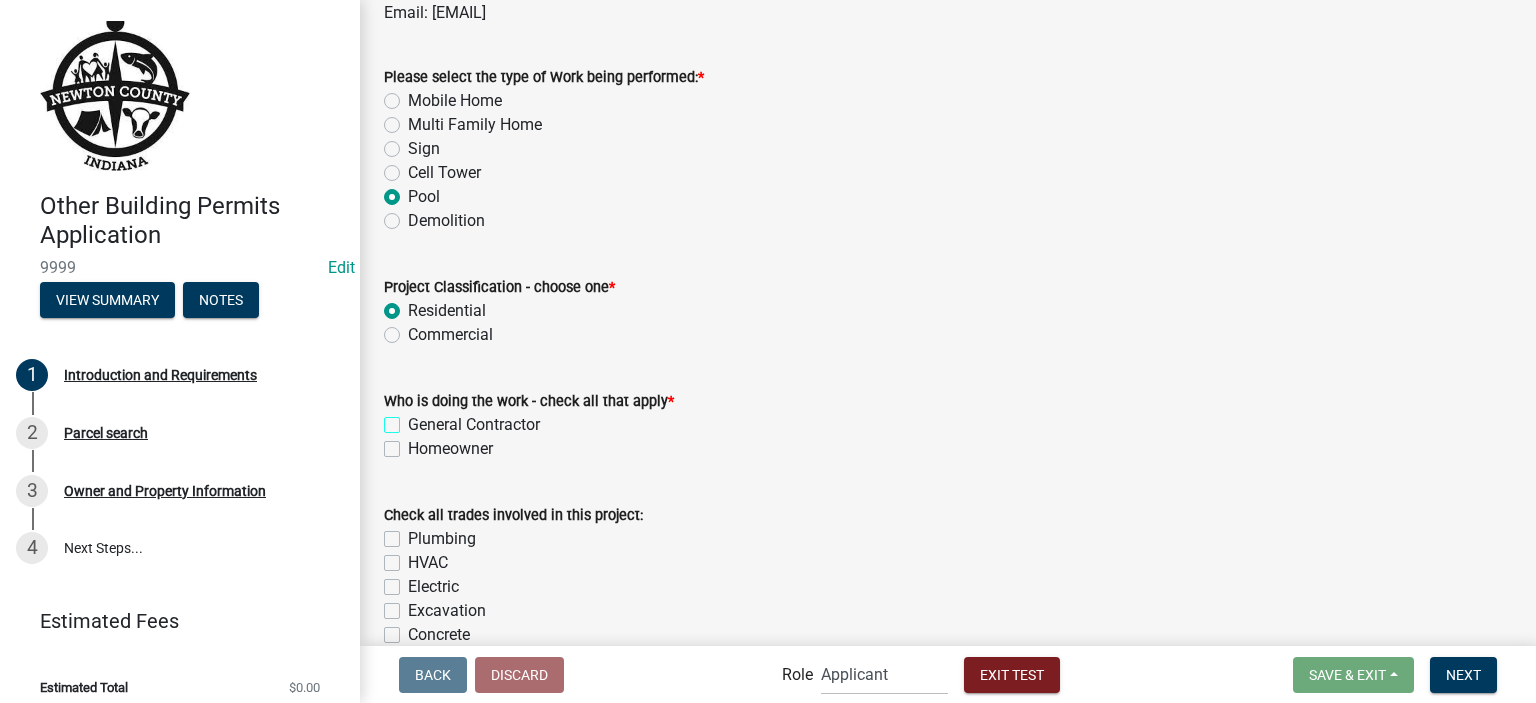 click on "General Contractor" at bounding box center [414, 419] 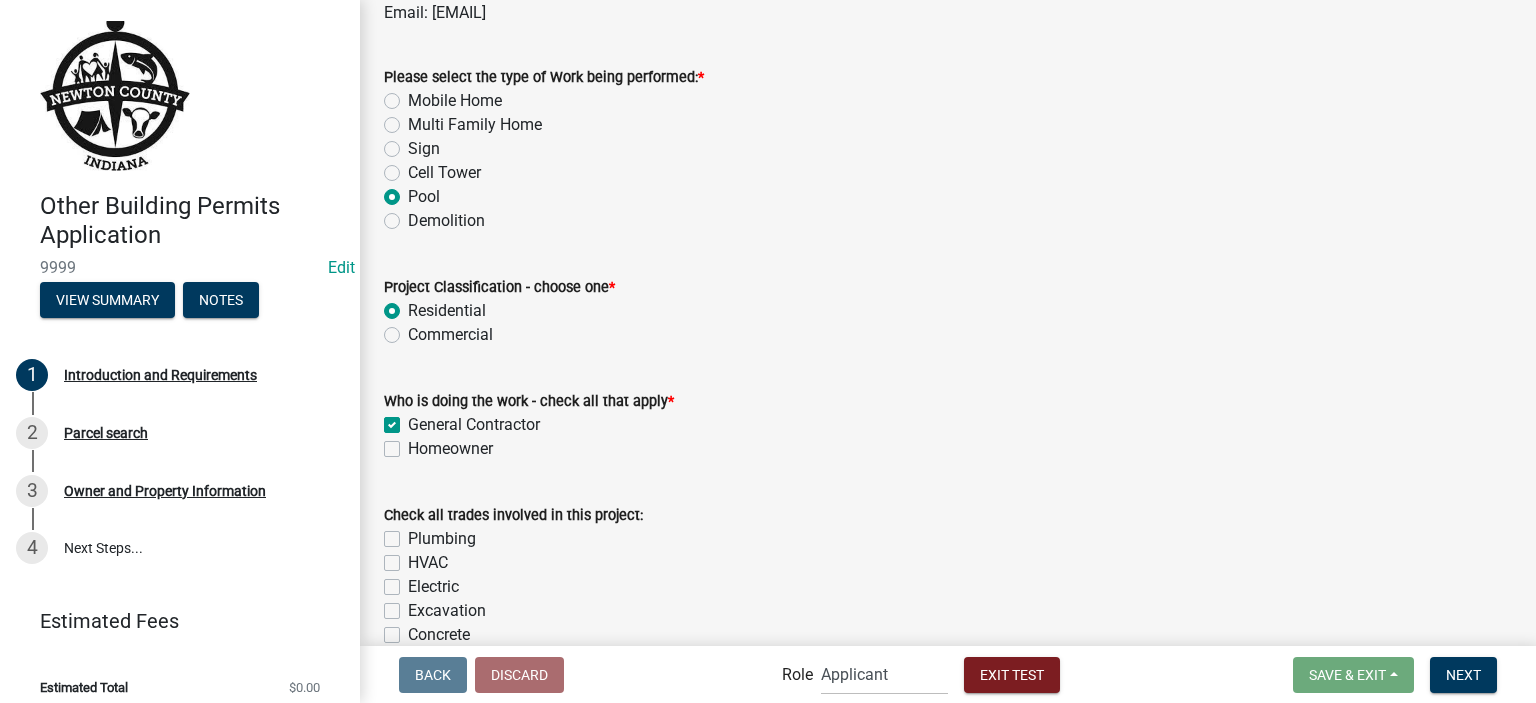 checkbox on "true" 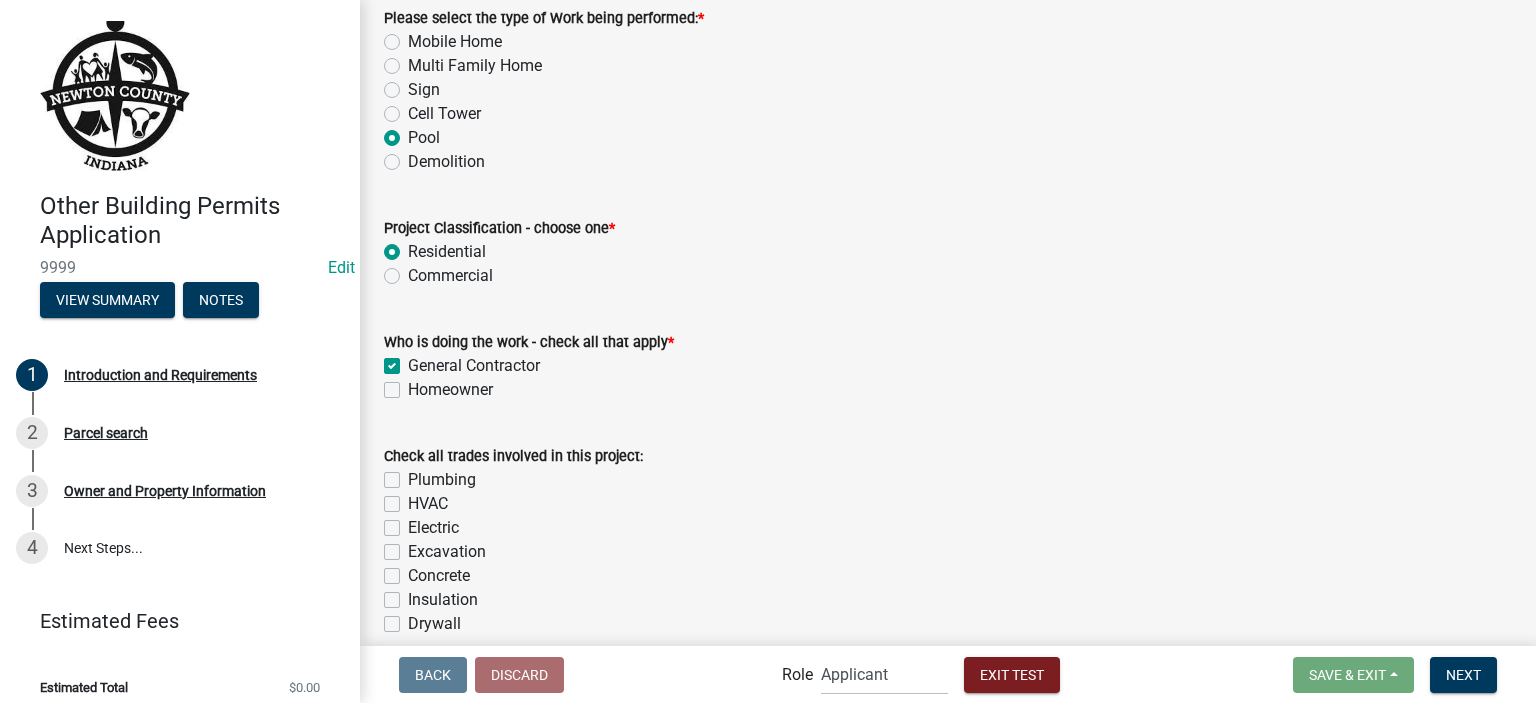 scroll, scrollTop: 2200, scrollLeft: 0, axis: vertical 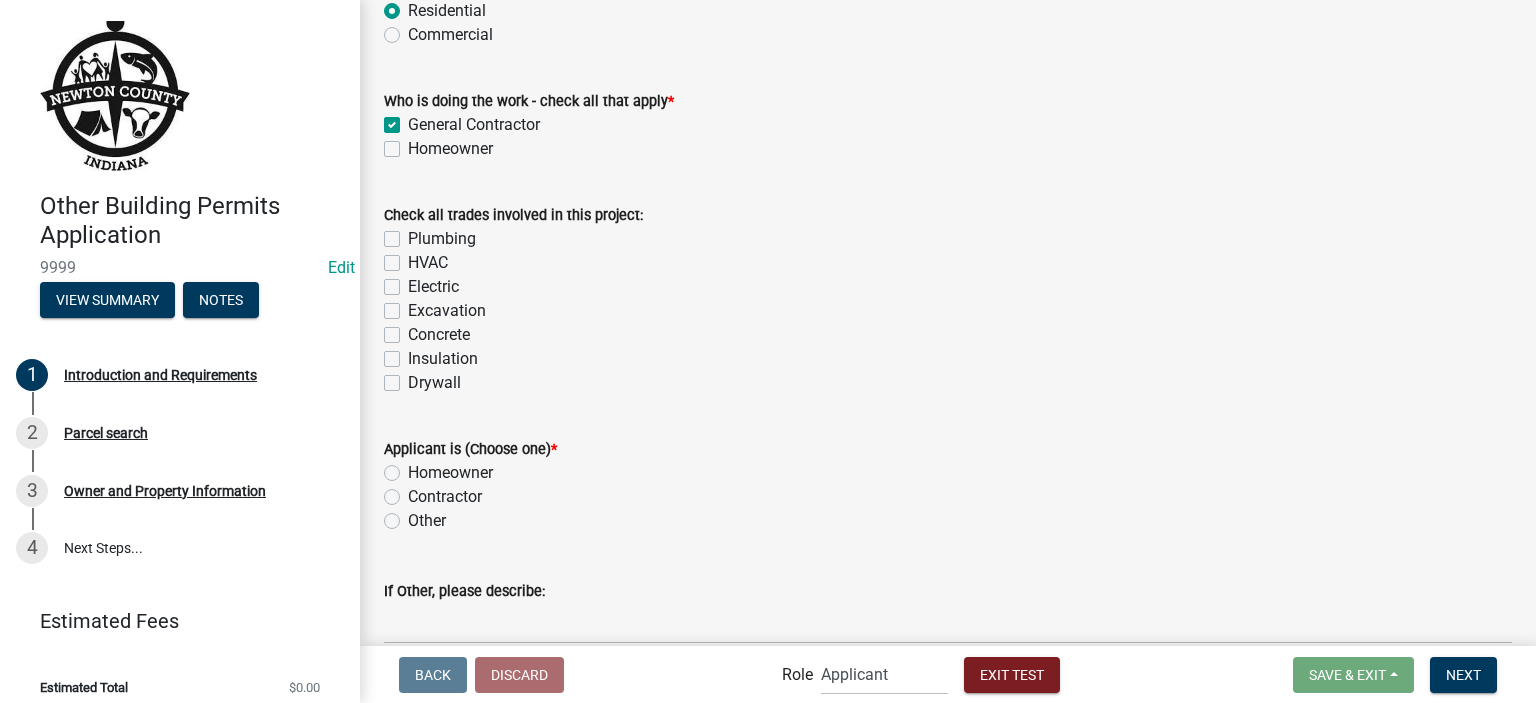 click on "Excavation" 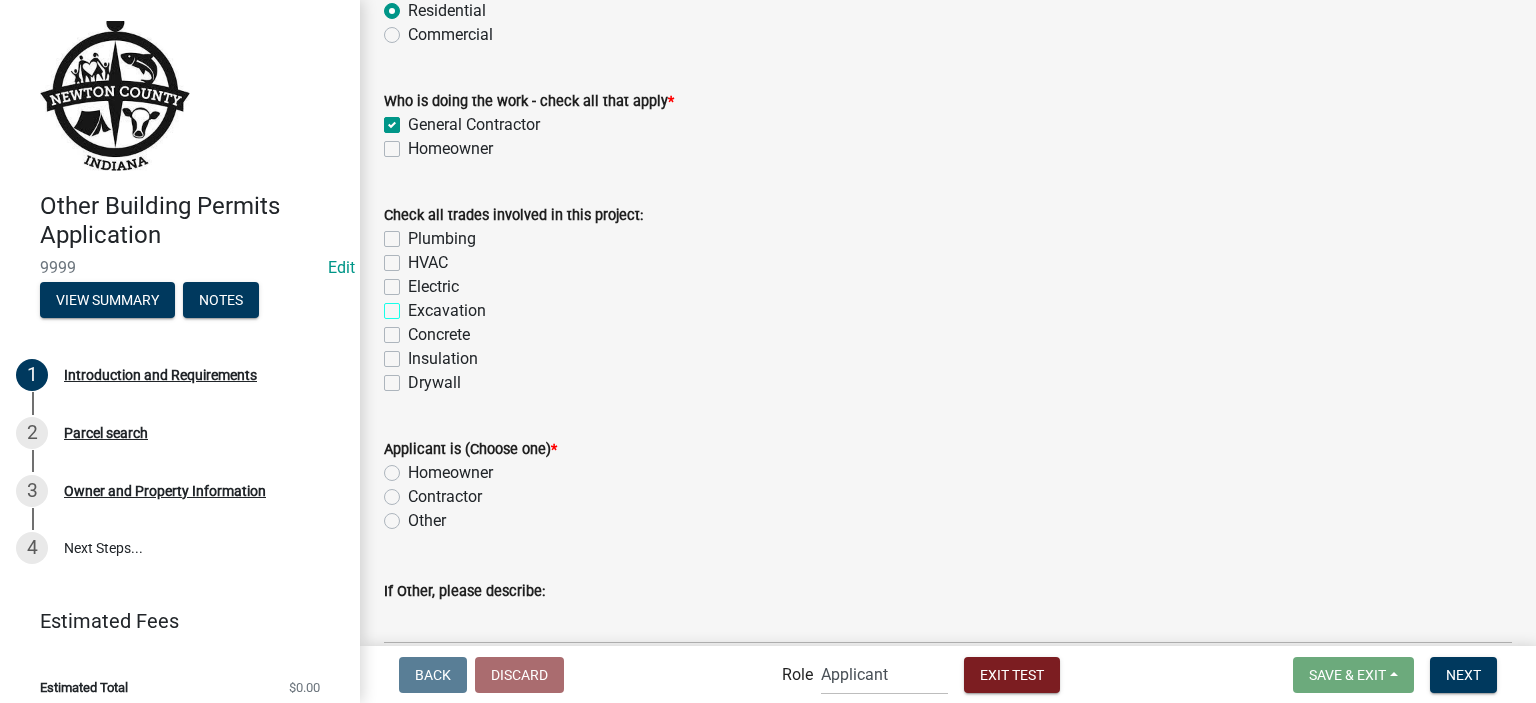 click on "Excavation" at bounding box center [414, 305] 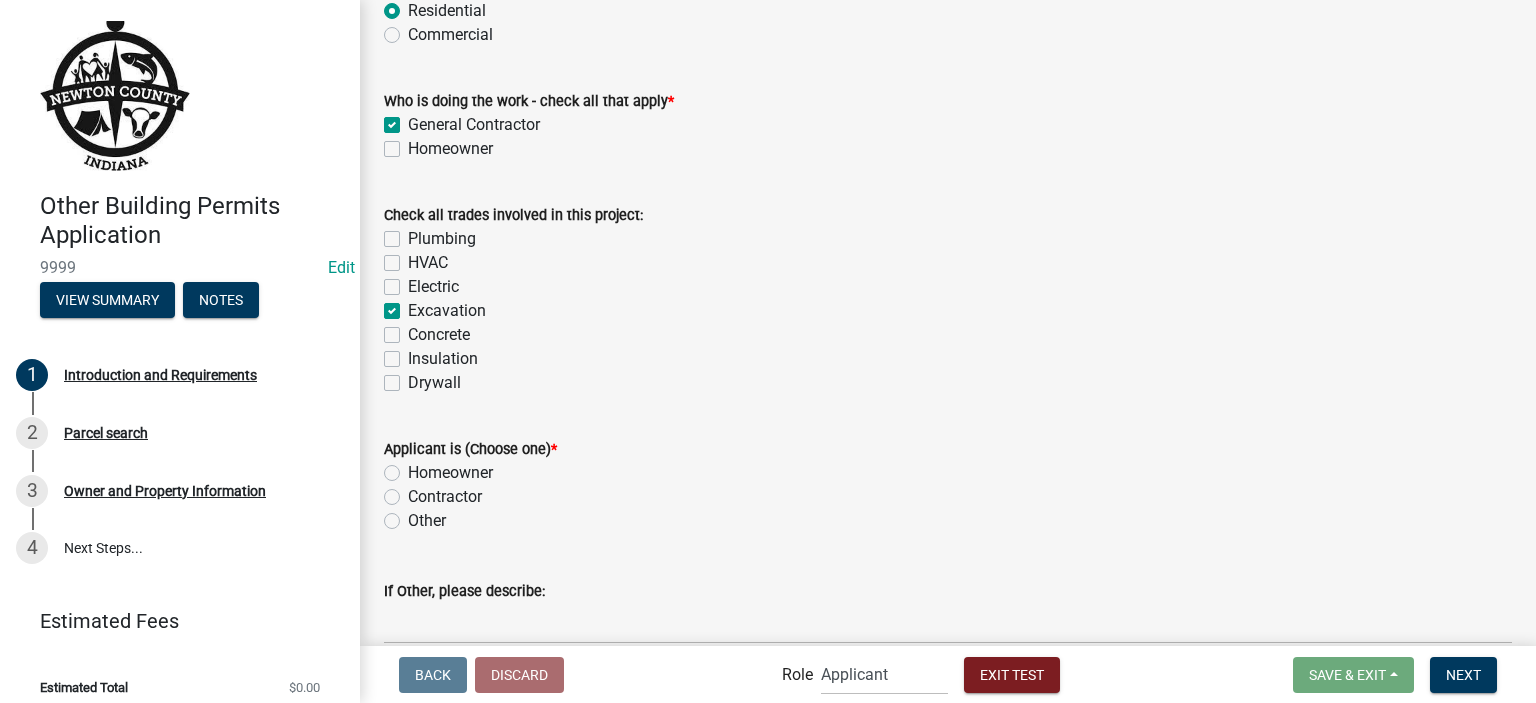 checkbox on "false" 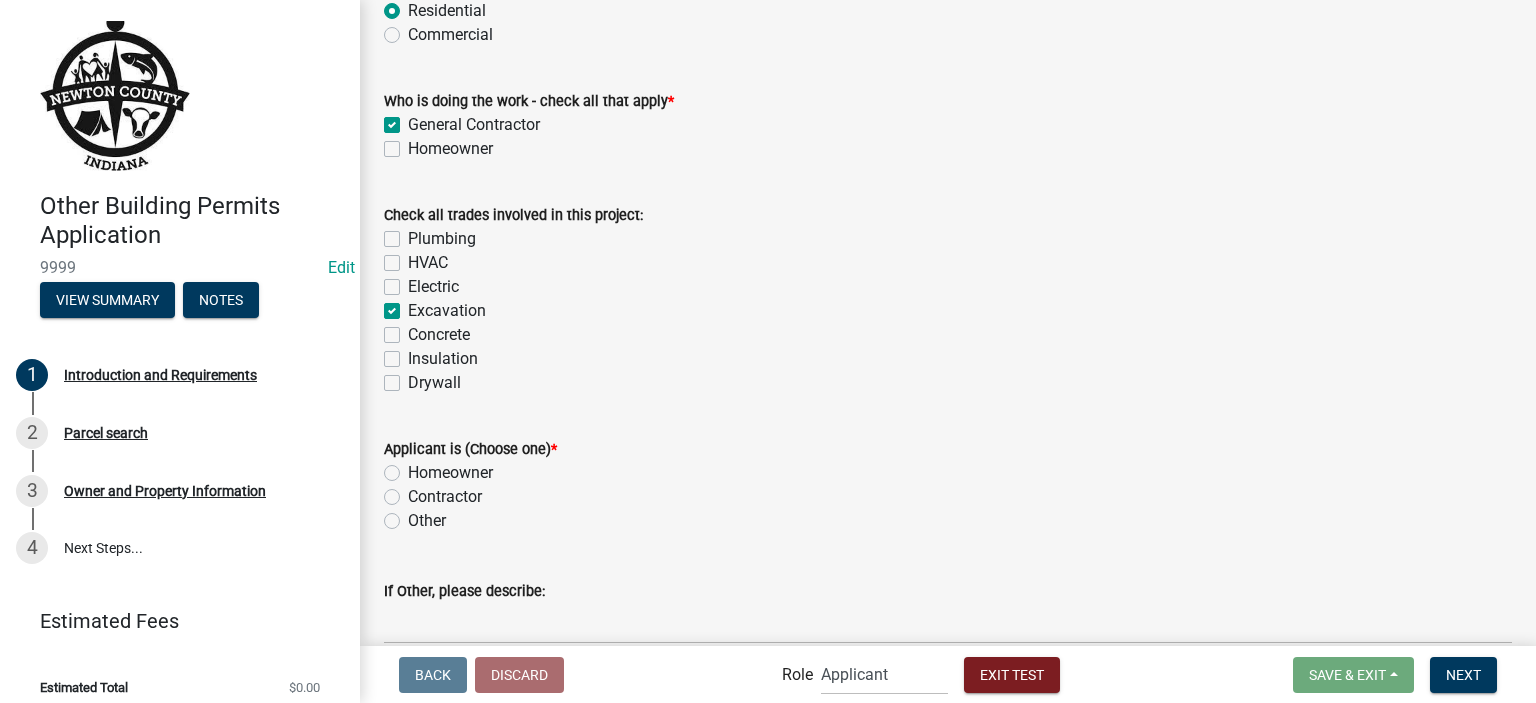 click on "Homeowner" 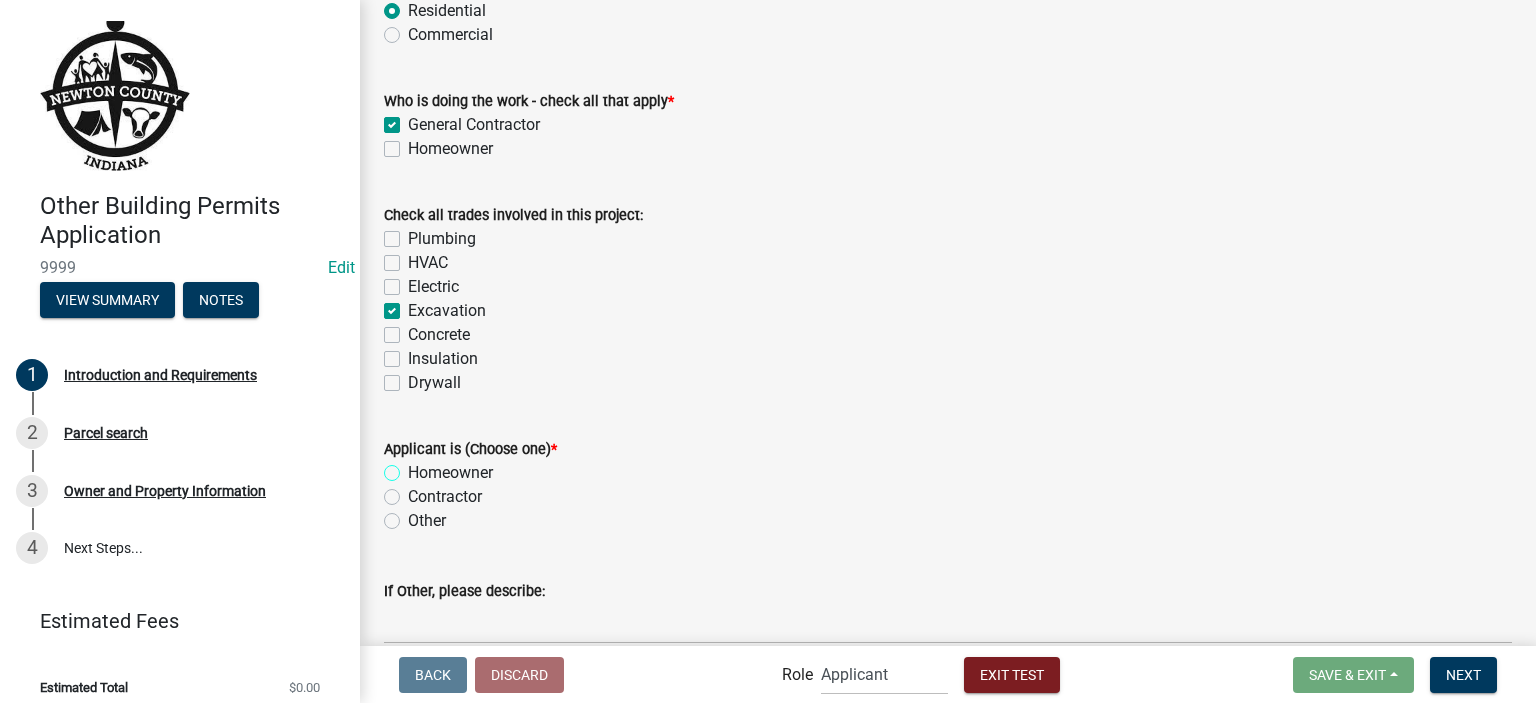 click on "Homeowner" at bounding box center [414, 467] 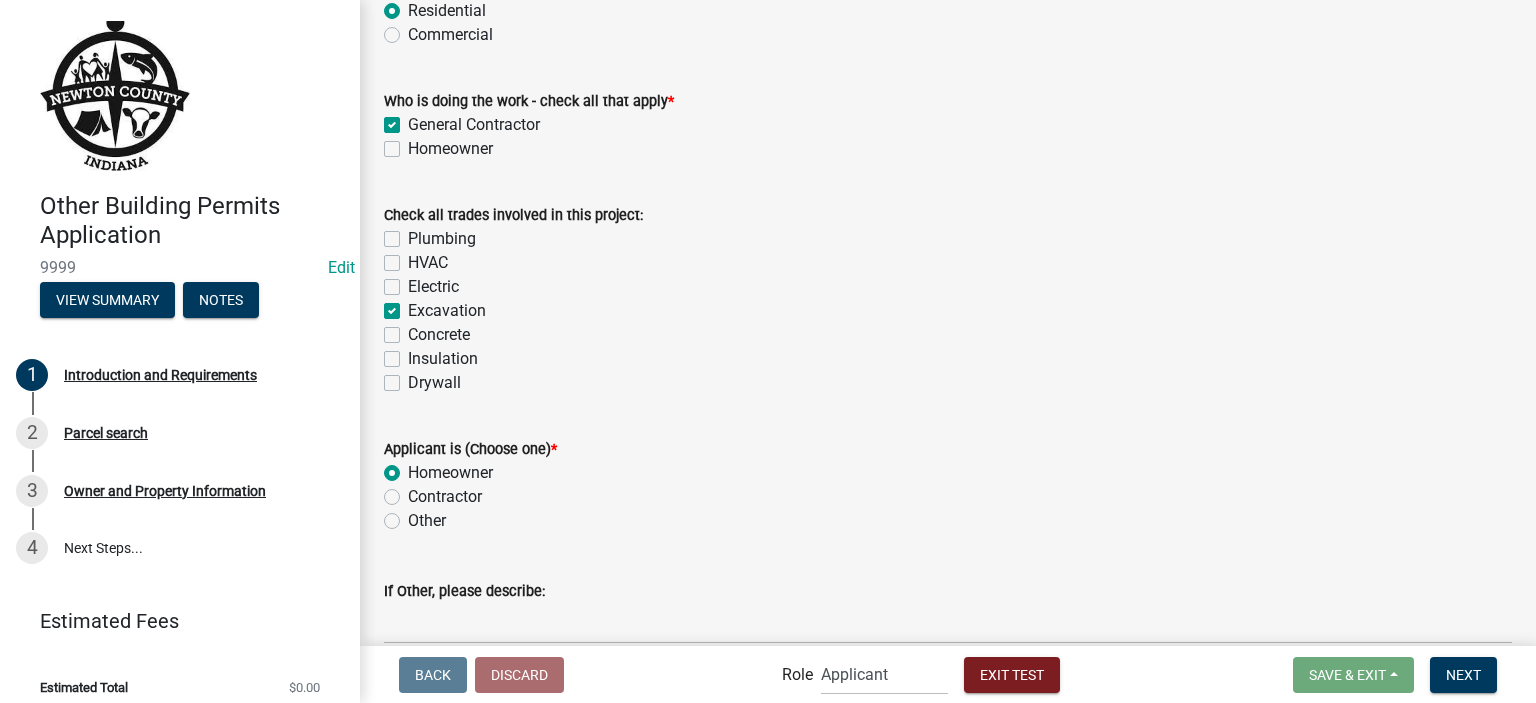 radio on "true" 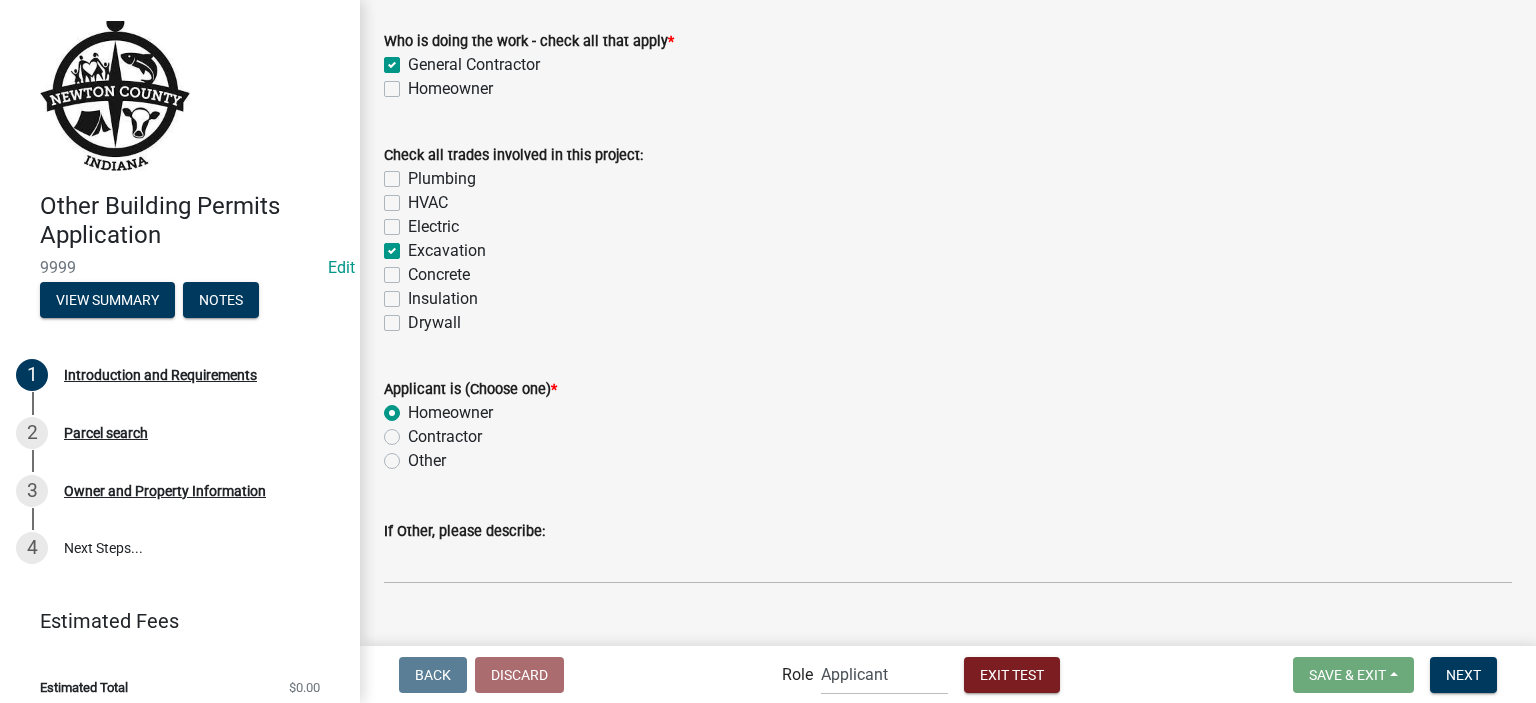 scroll, scrollTop: 2294, scrollLeft: 0, axis: vertical 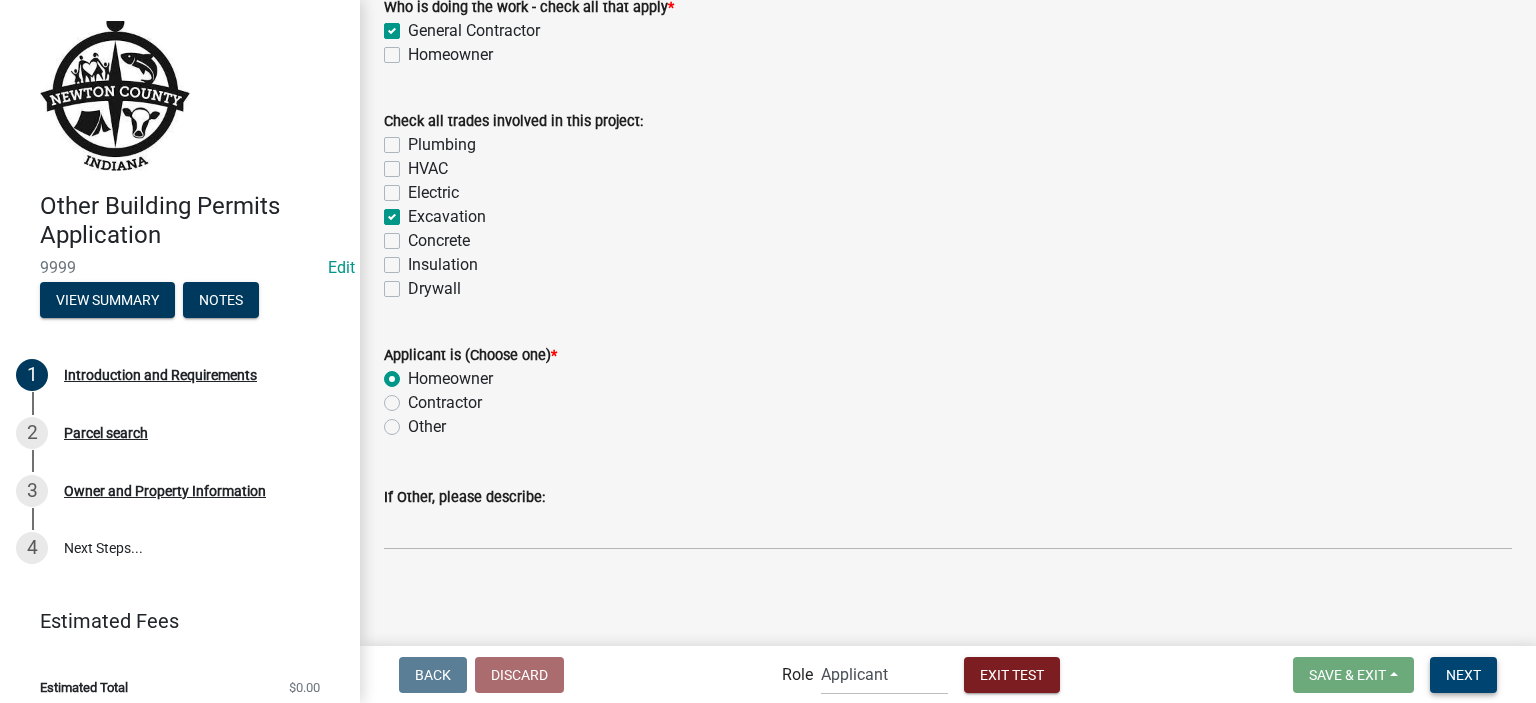 click on "Next" at bounding box center (1463, 674) 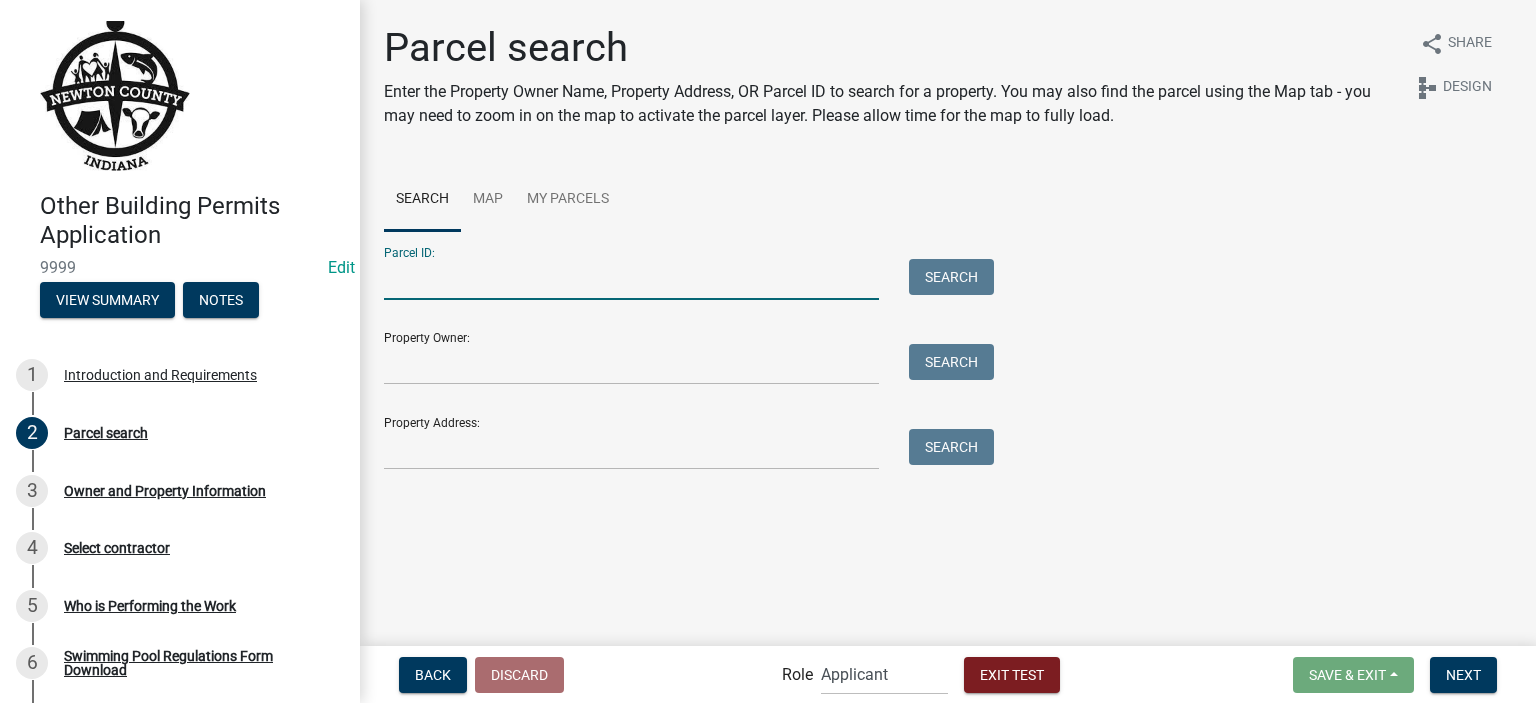 paste on "[NUMBER]" 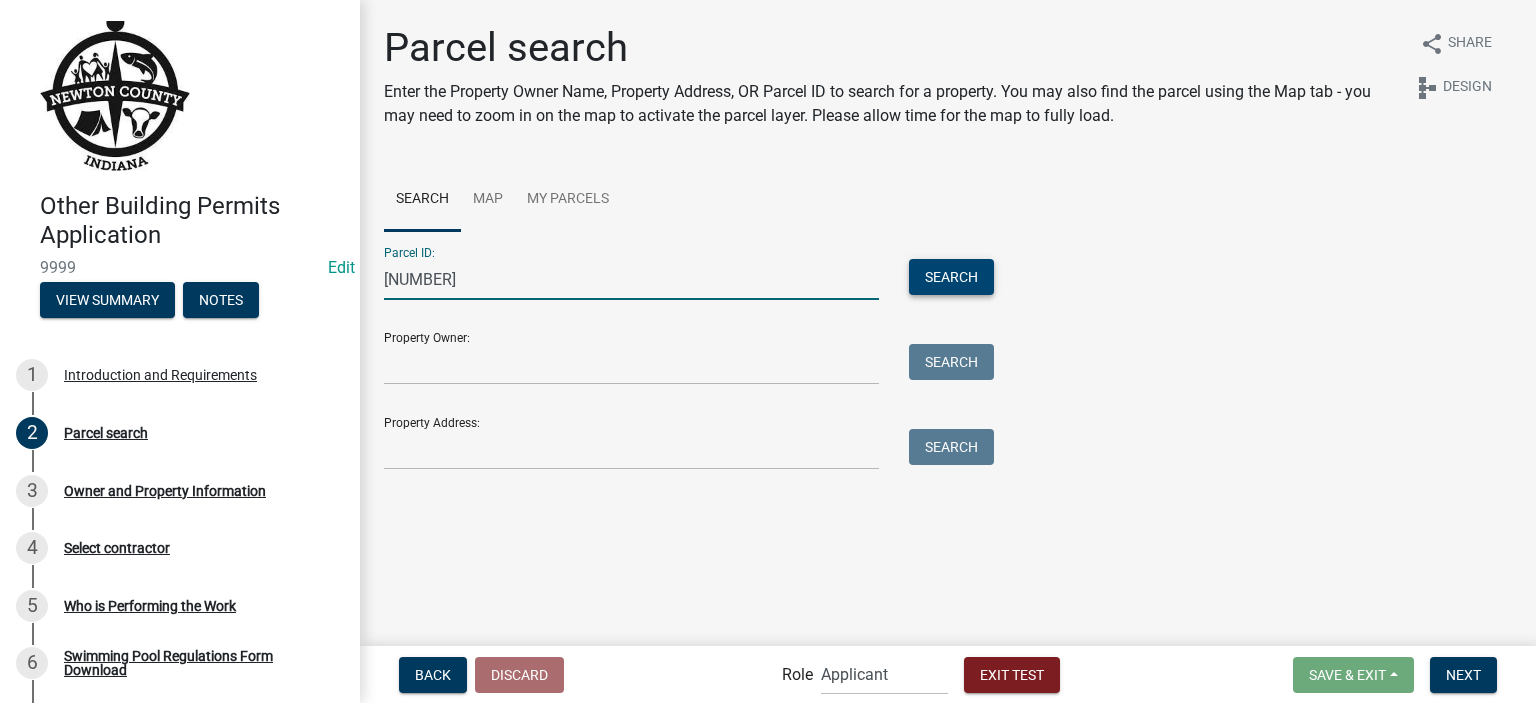 type on "[NUMBER]" 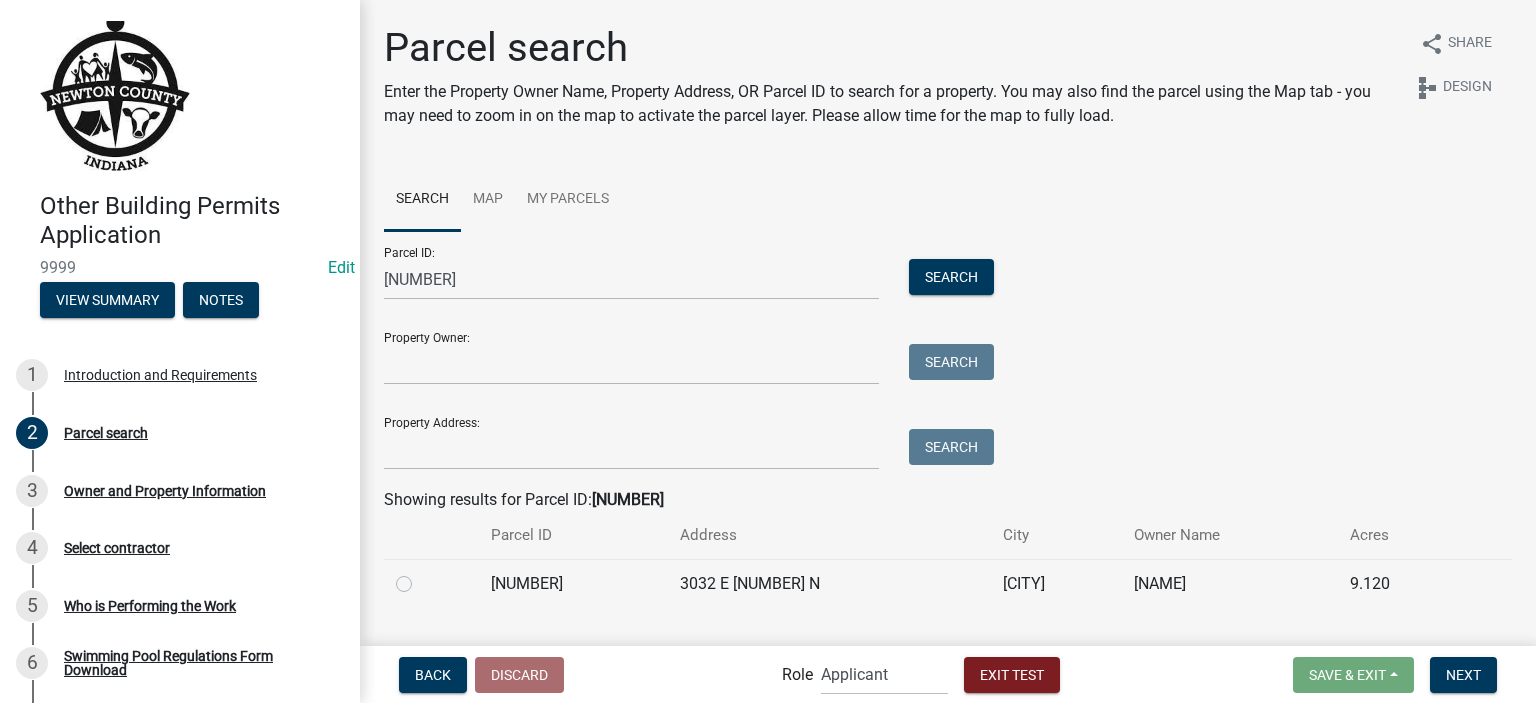 click 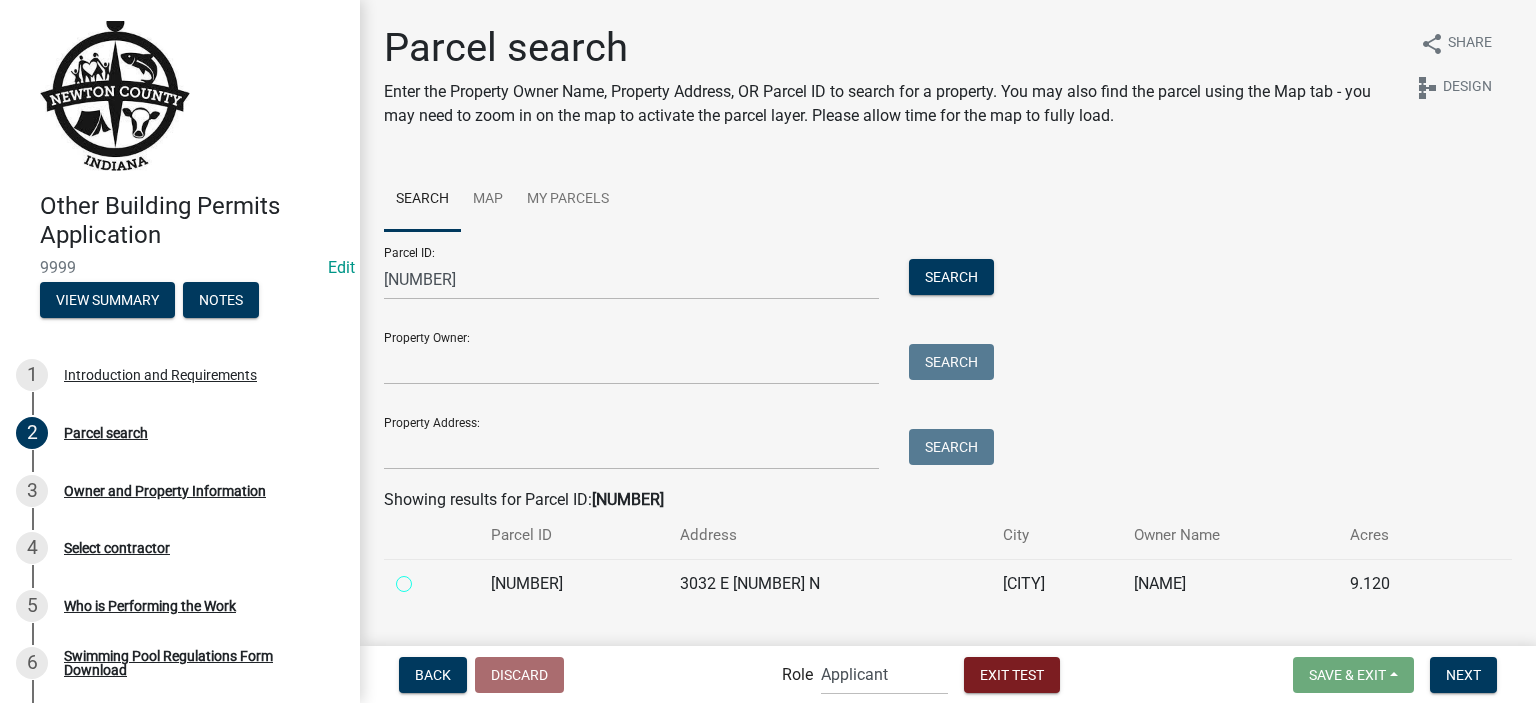 radio on "true" 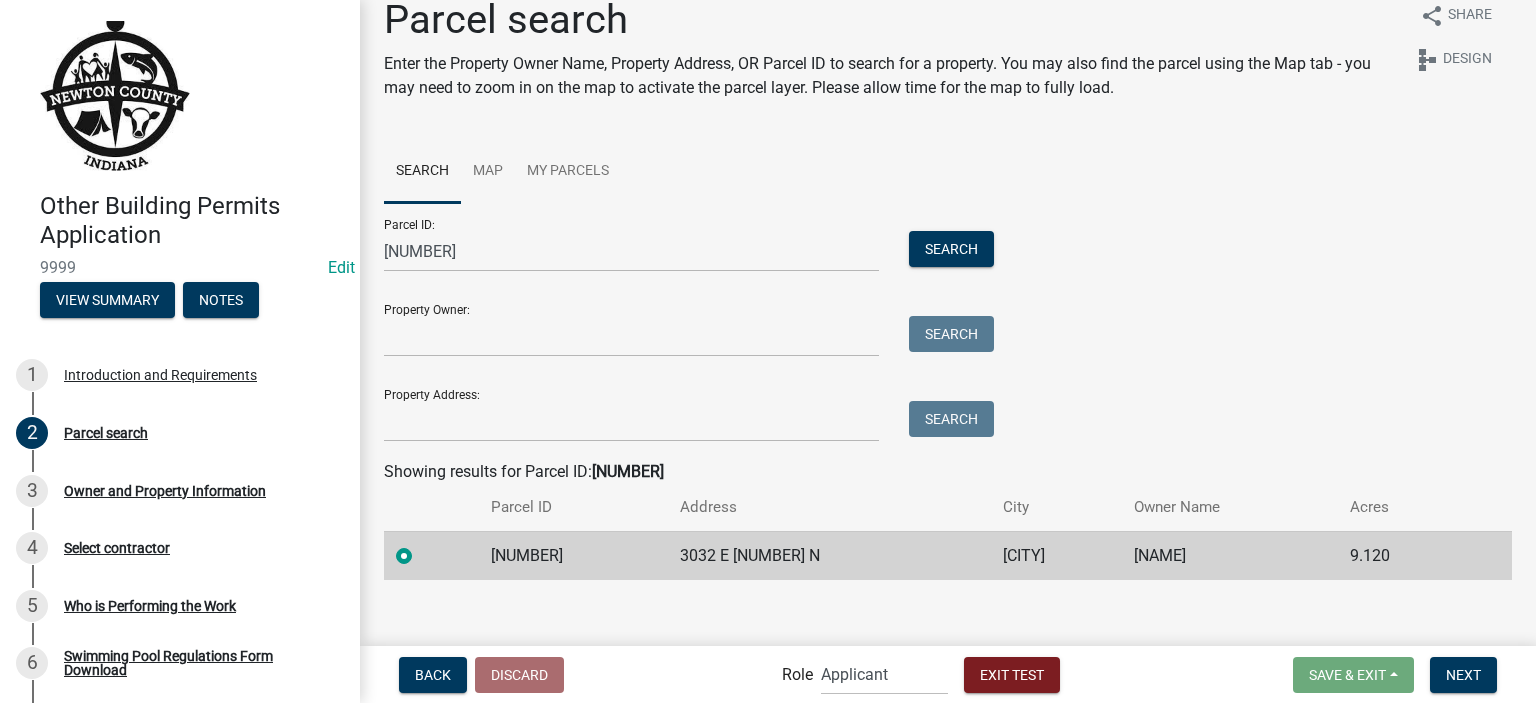 scroll, scrollTop: 42, scrollLeft: 0, axis: vertical 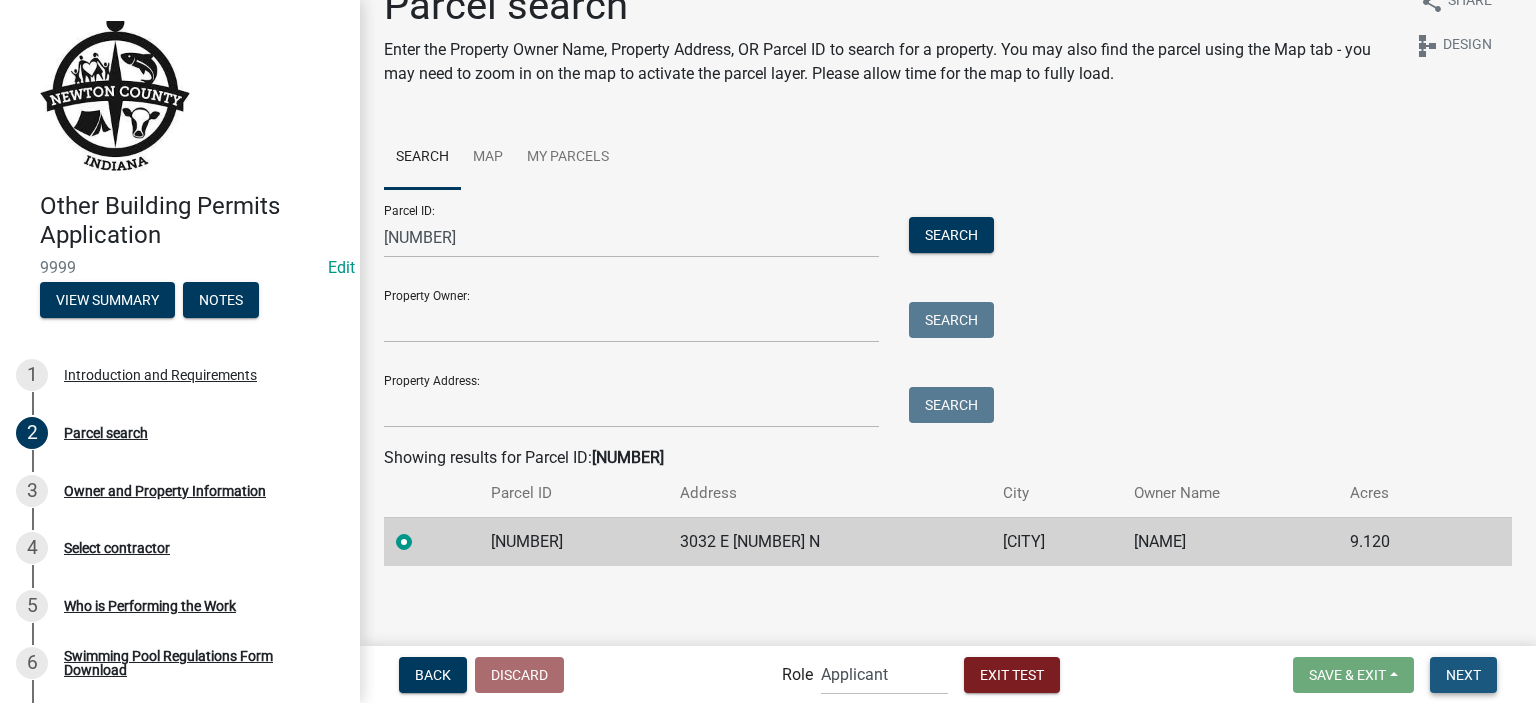 click on "Next" at bounding box center (1463, 675) 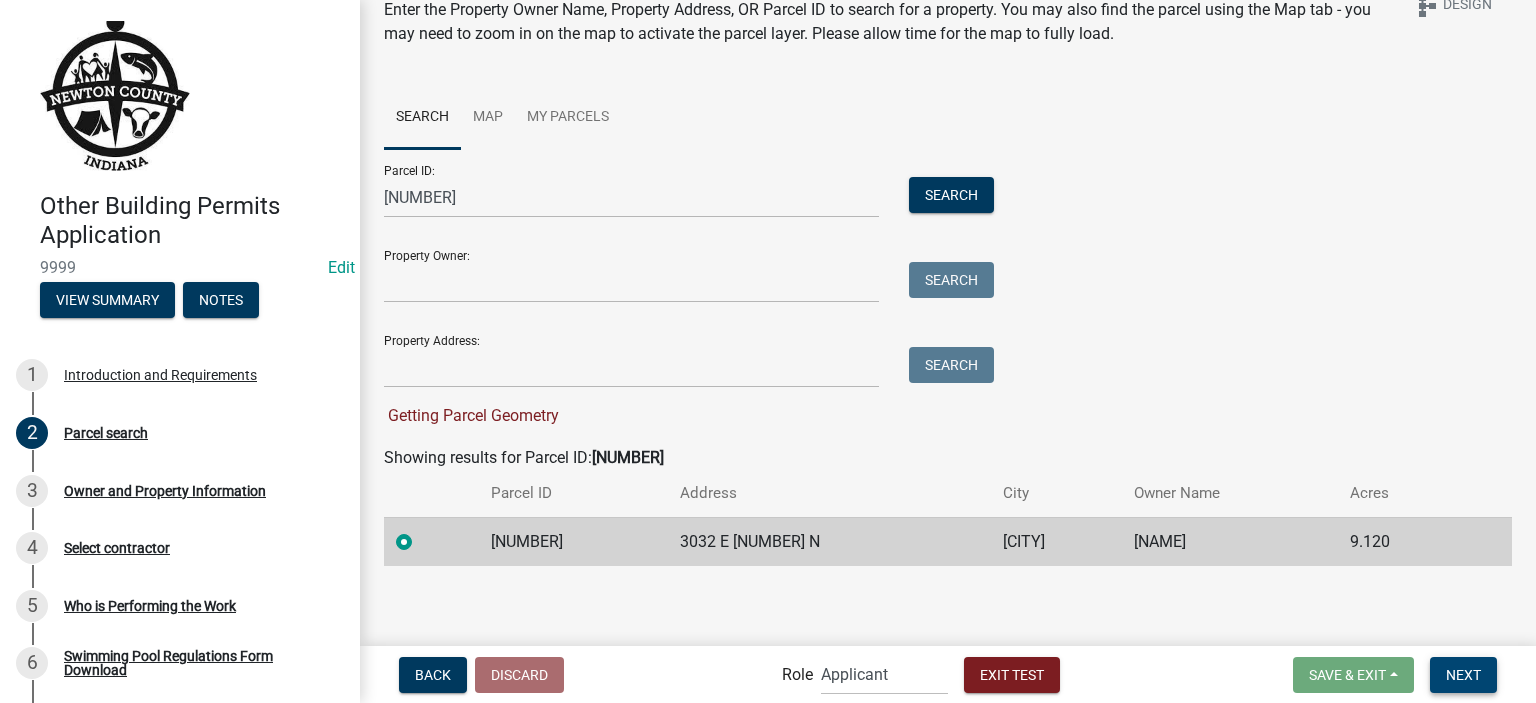 scroll, scrollTop: 42, scrollLeft: 0, axis: vertical 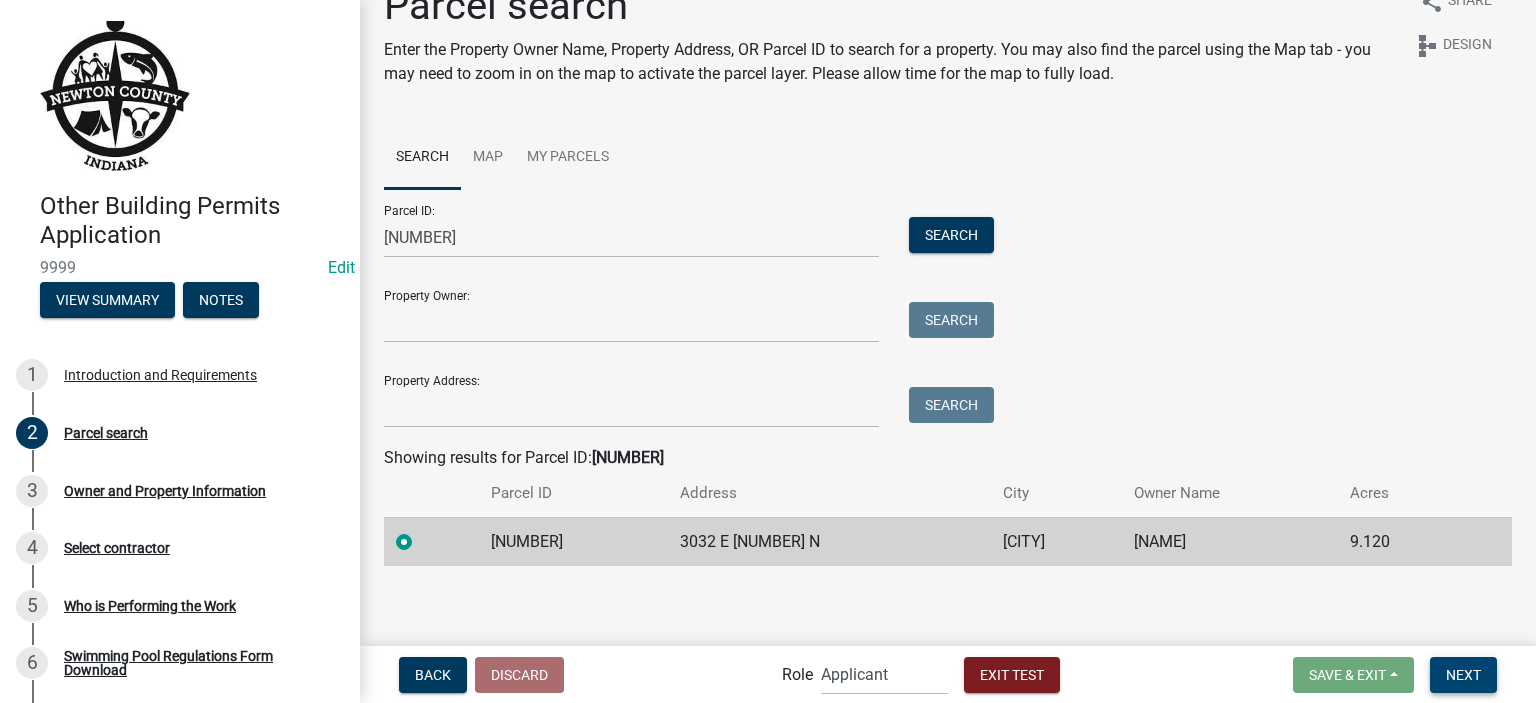click on "Next" at bounding box center [1463, 674] 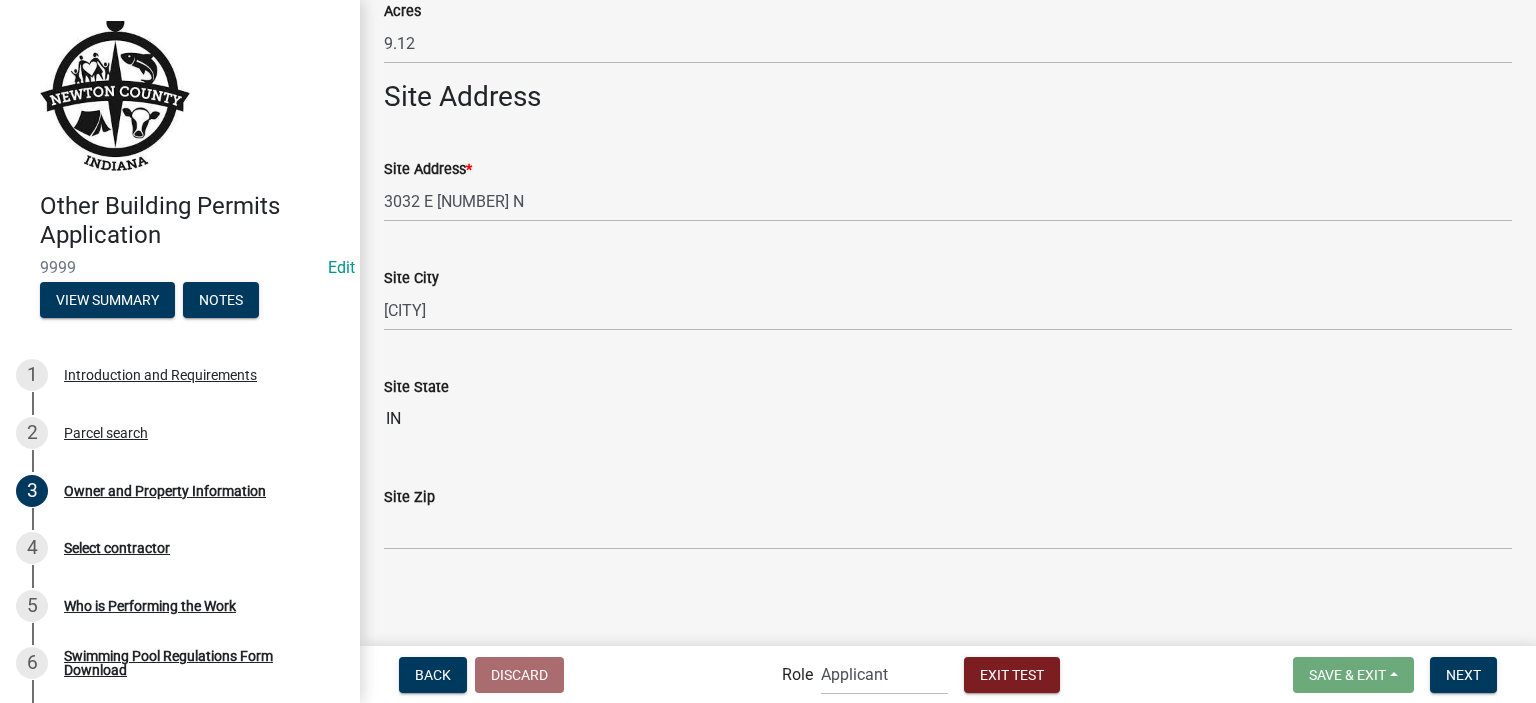 scroll, scrollTop: 1392, scrollLeft: 0, axis: vertical 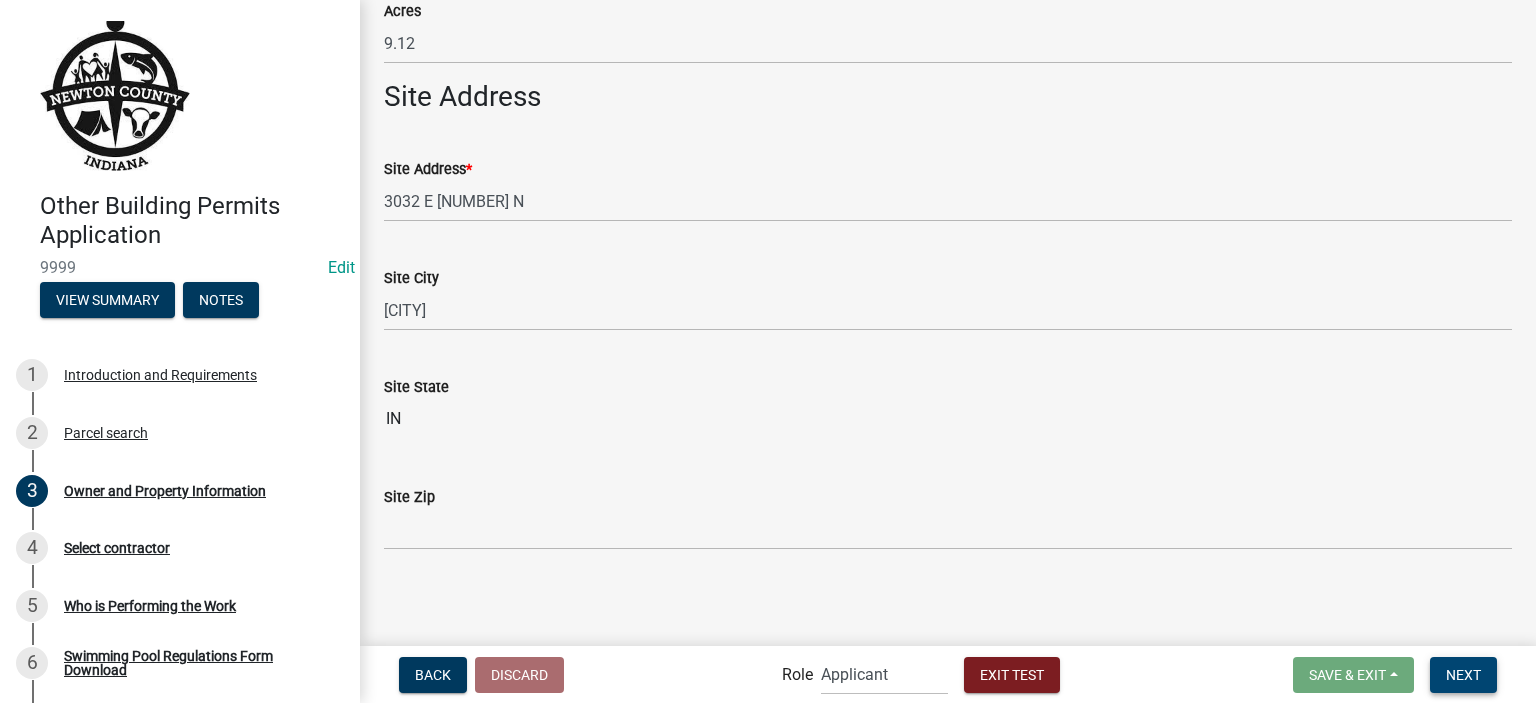click on "Next" at bounding box center [1463, 674] 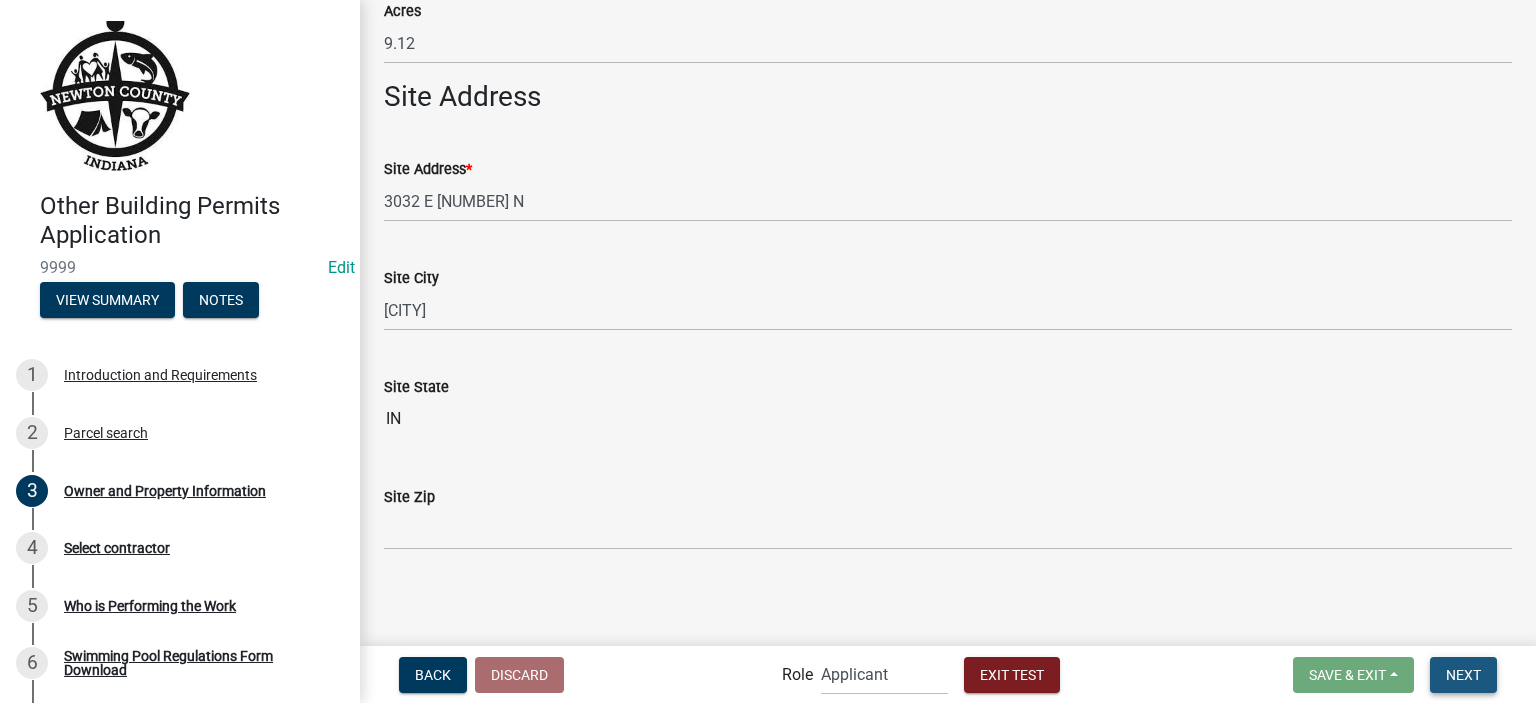 click on "Next" at bounding box center (1463, 674) 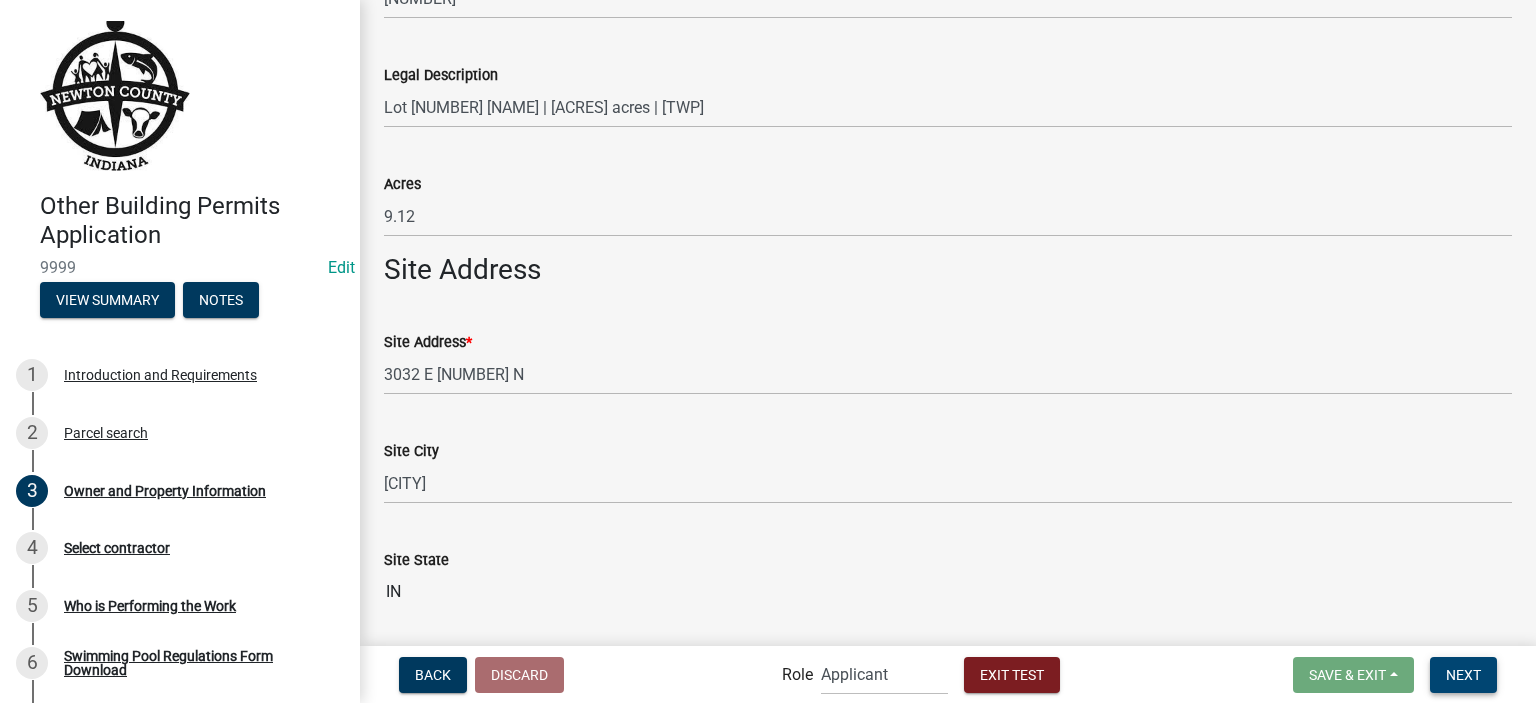scroll, scrollTop: 1440, scrollLeft: 0, axis: vertical 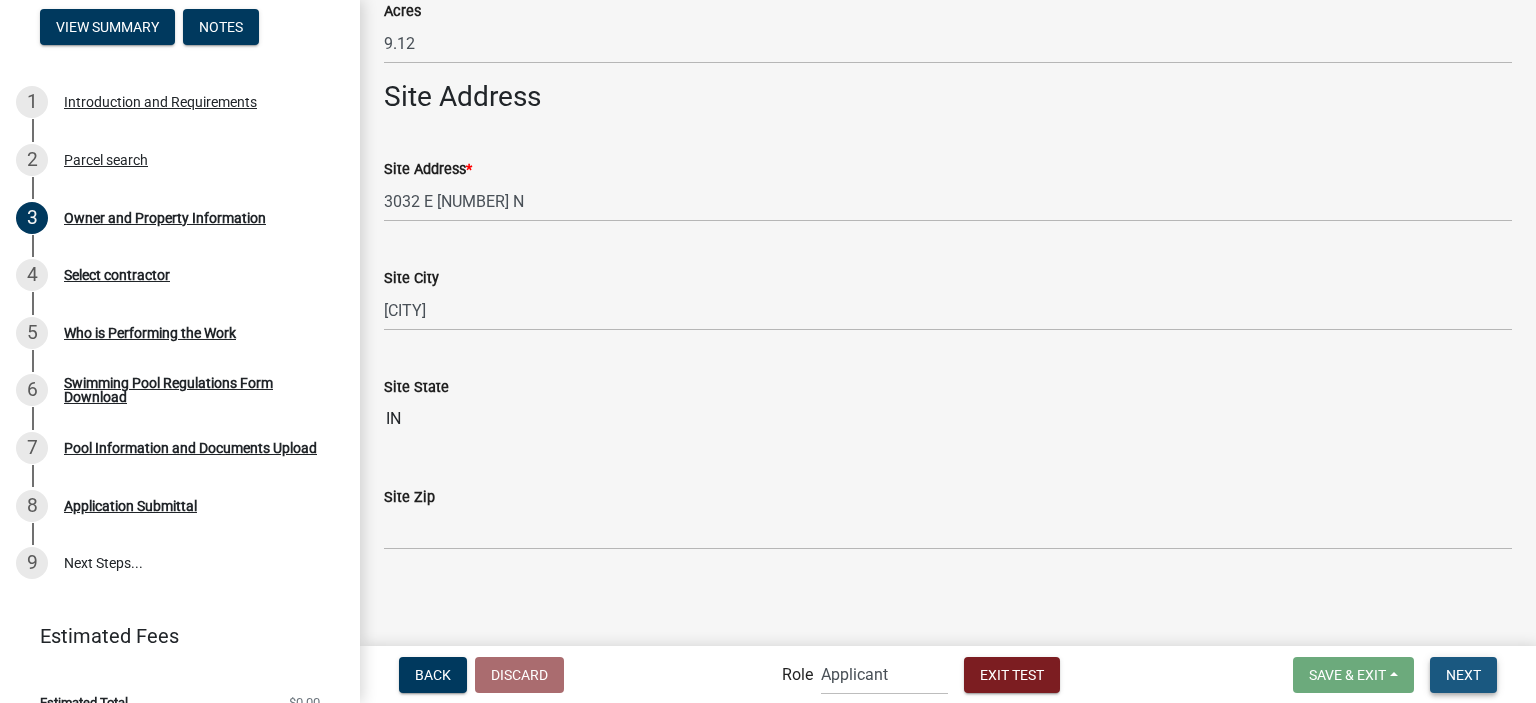 click on "Next" at bounding box center (1463, 675) 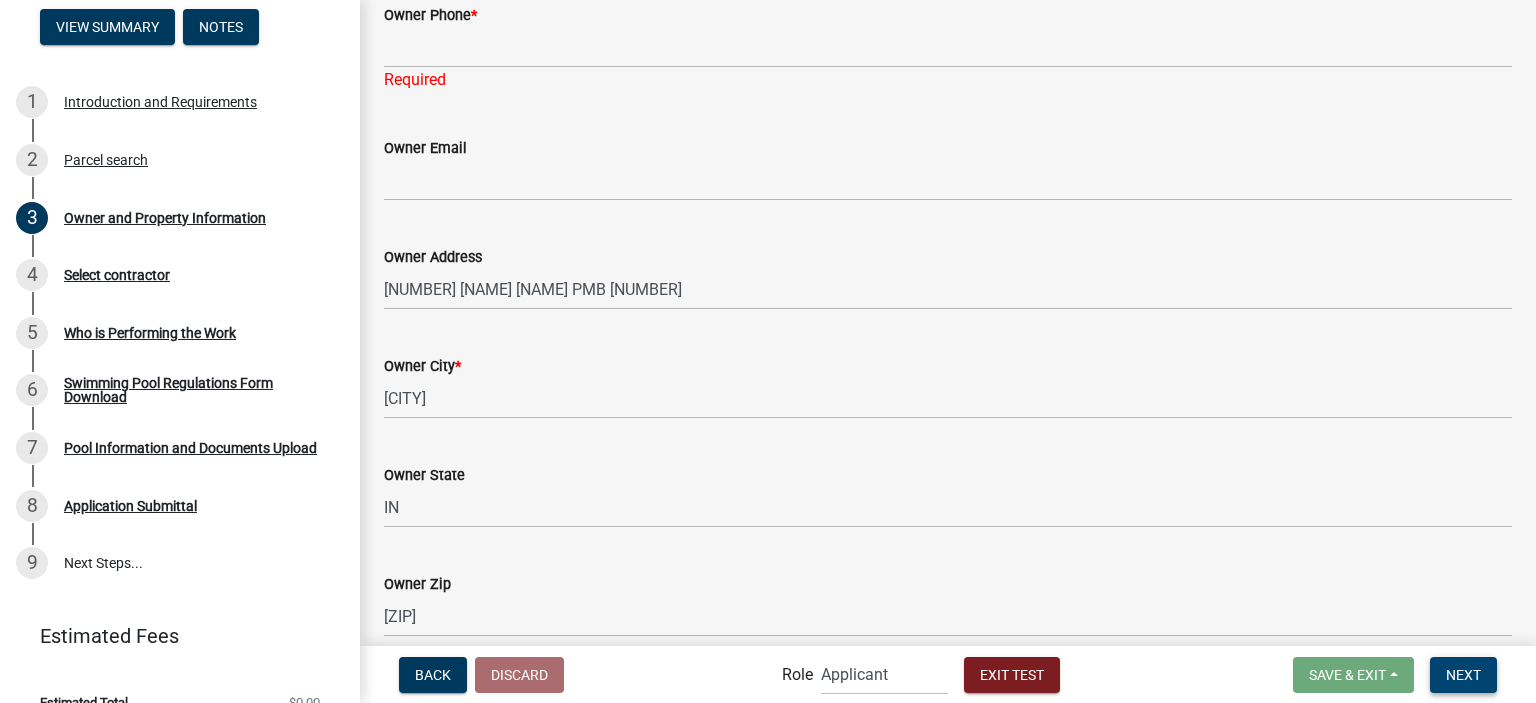 scroll, scrollTop: 40, scrollLeft: 0, axis: vertical 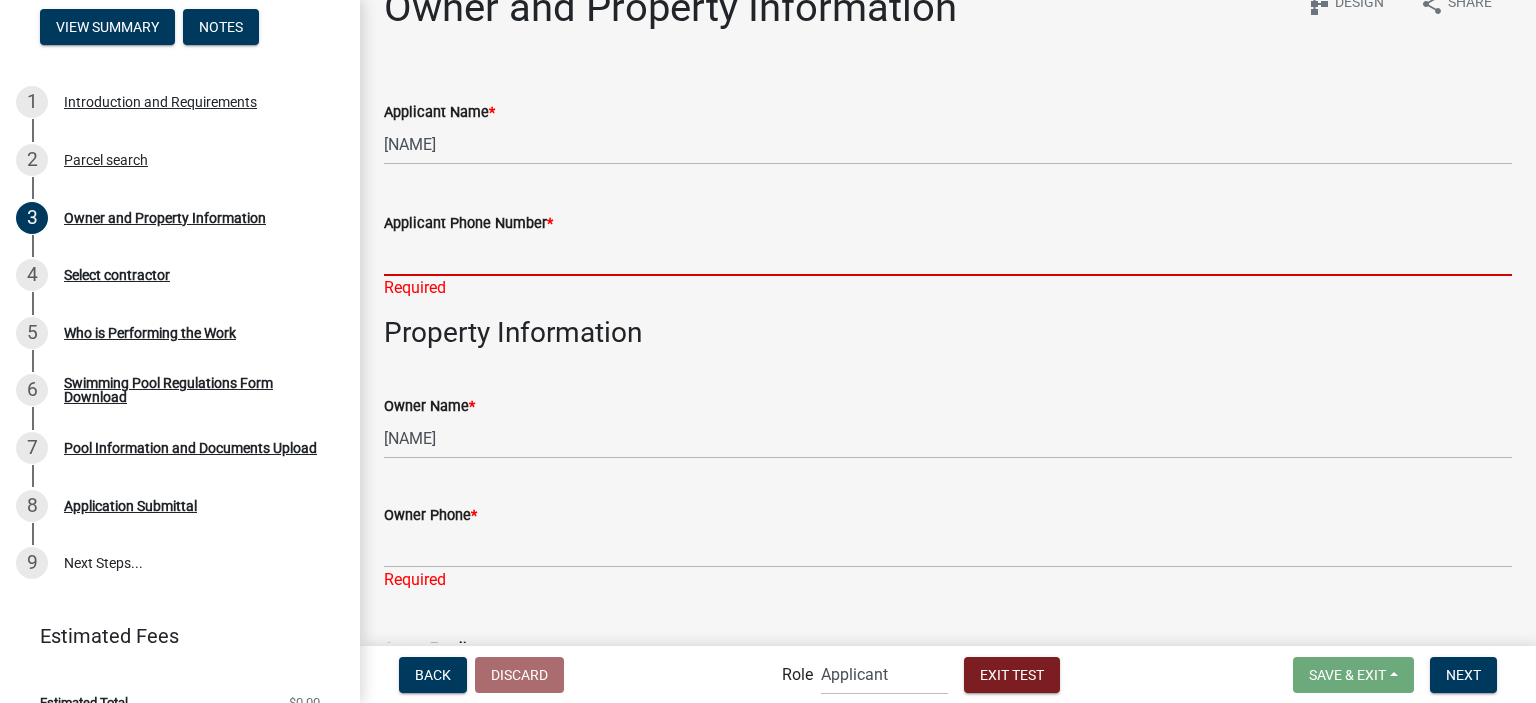 click on "Applicant Phone Number  *" at bounding box center (948, 255) 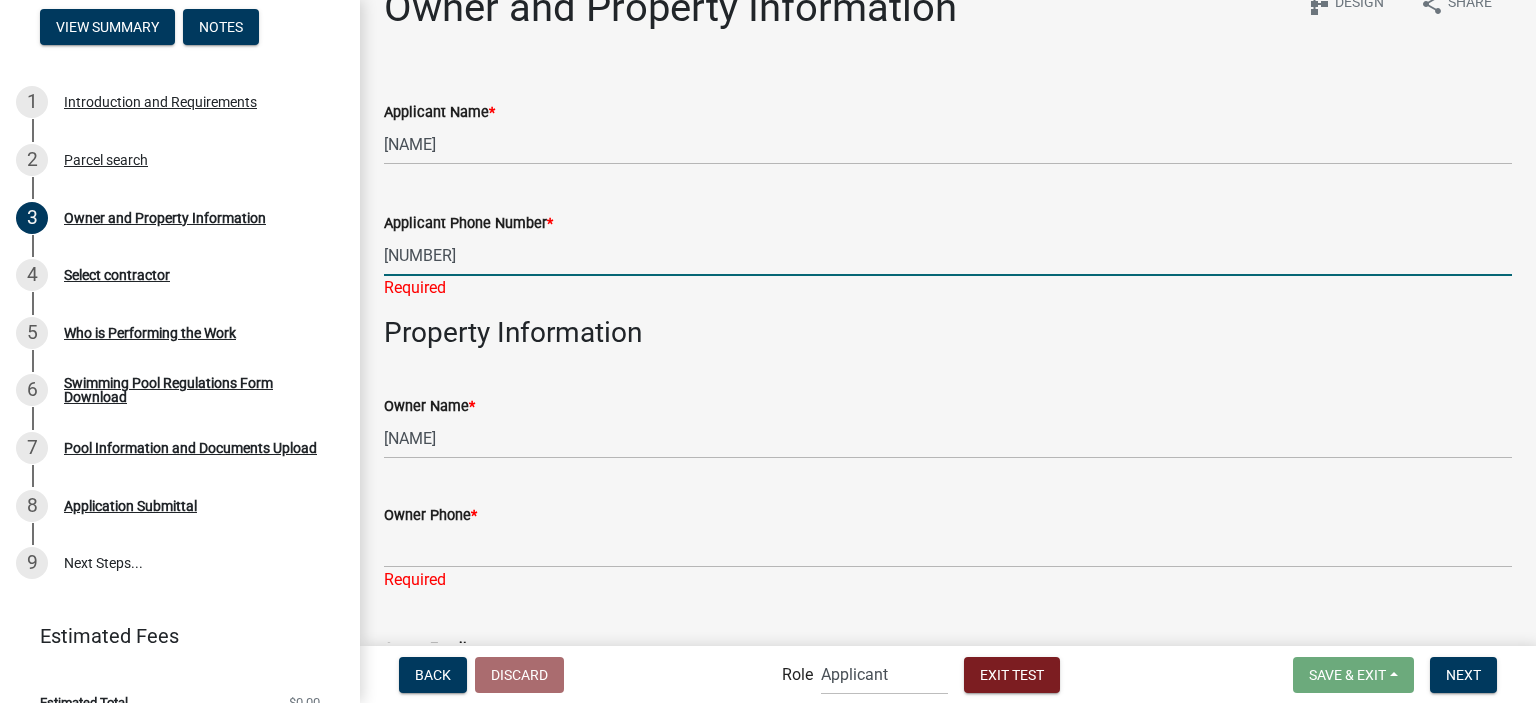 type on "[NUMBER]" 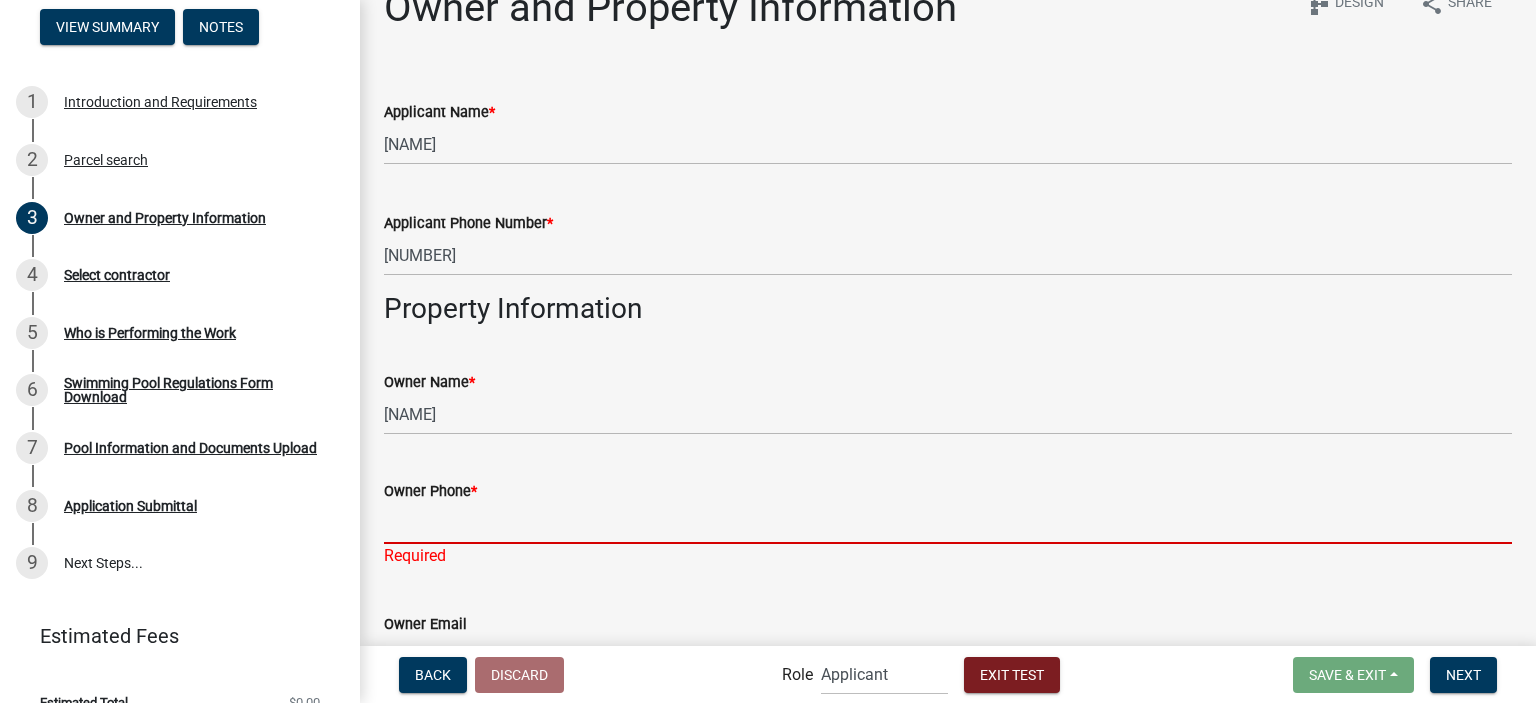 click on "Owner Phone *" at bounding box center (948, 523) 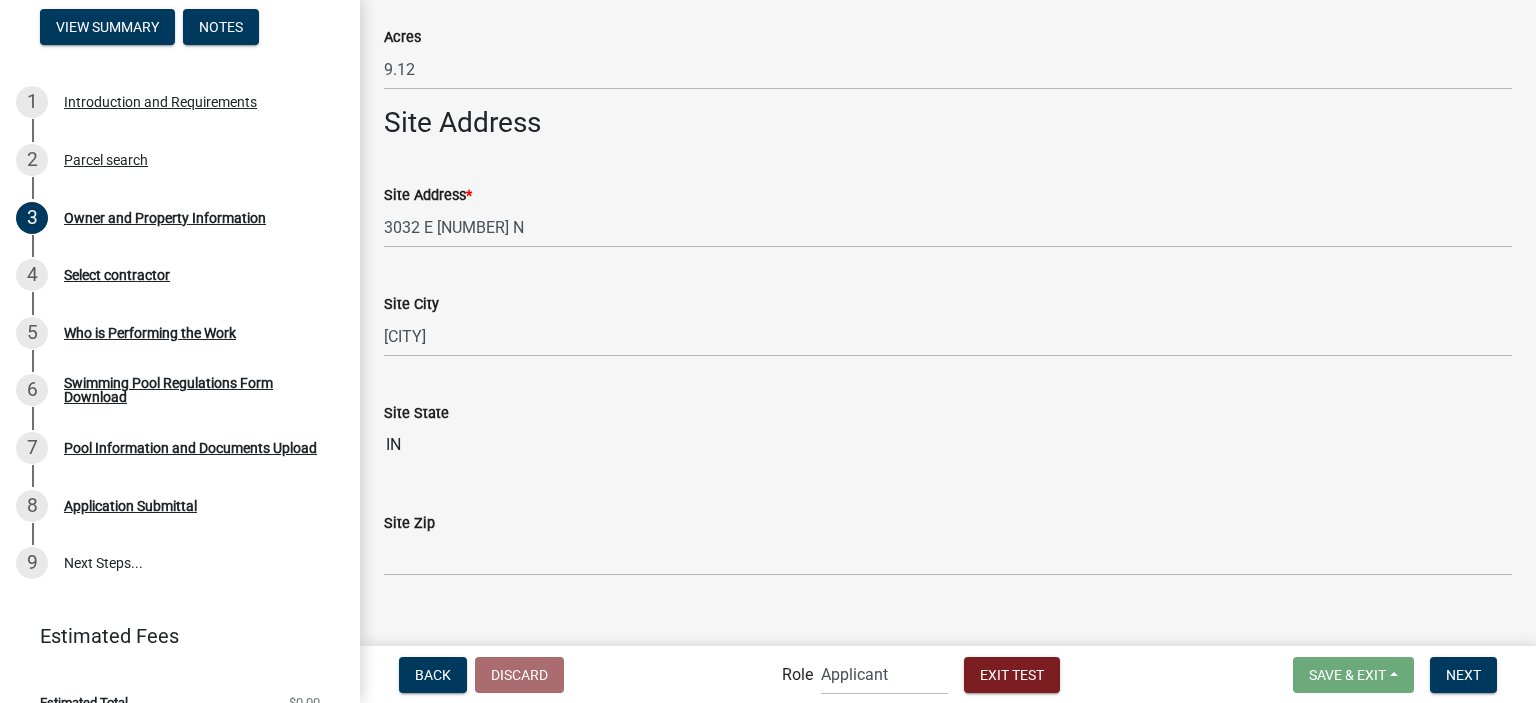 scroll, scrollTop: 1416, scrollLeft: 0, axis: vertical 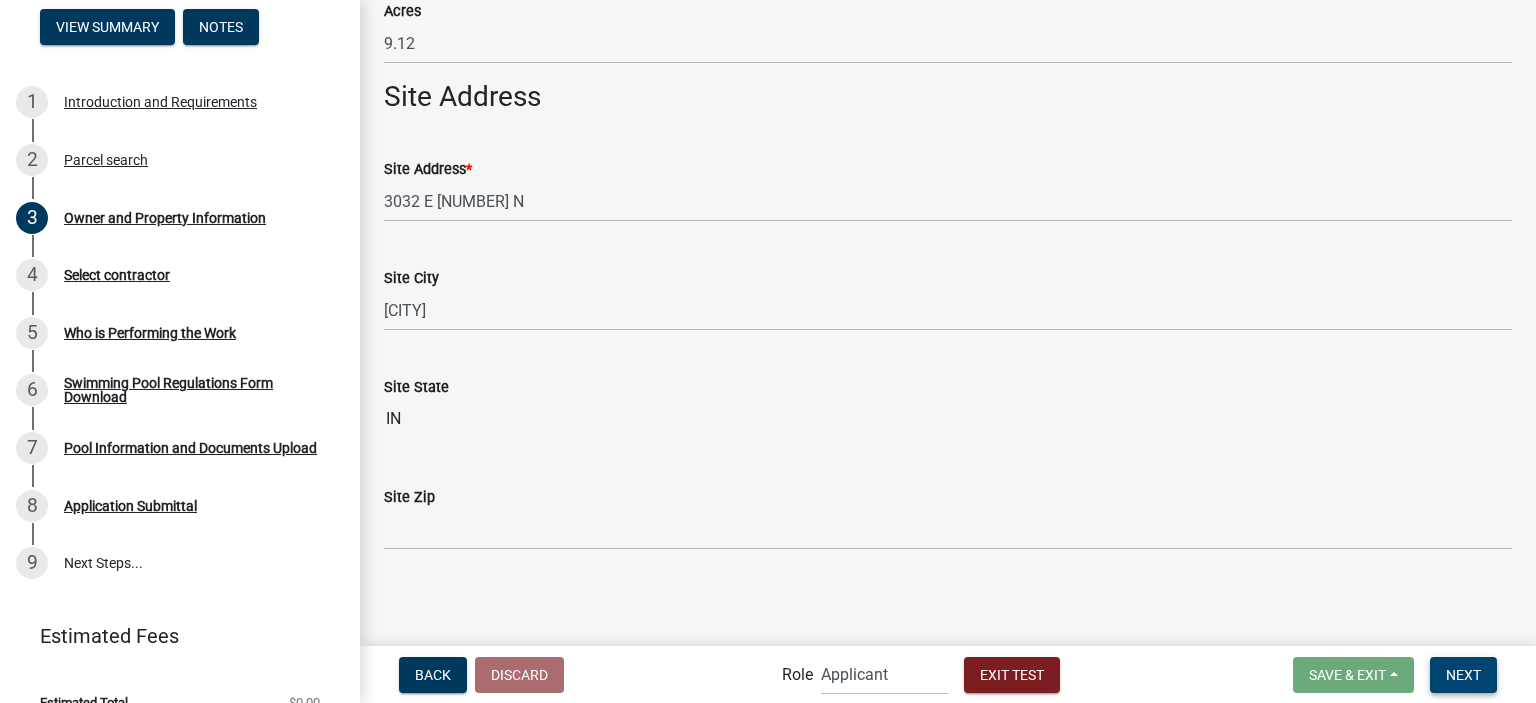type on "1234567890" 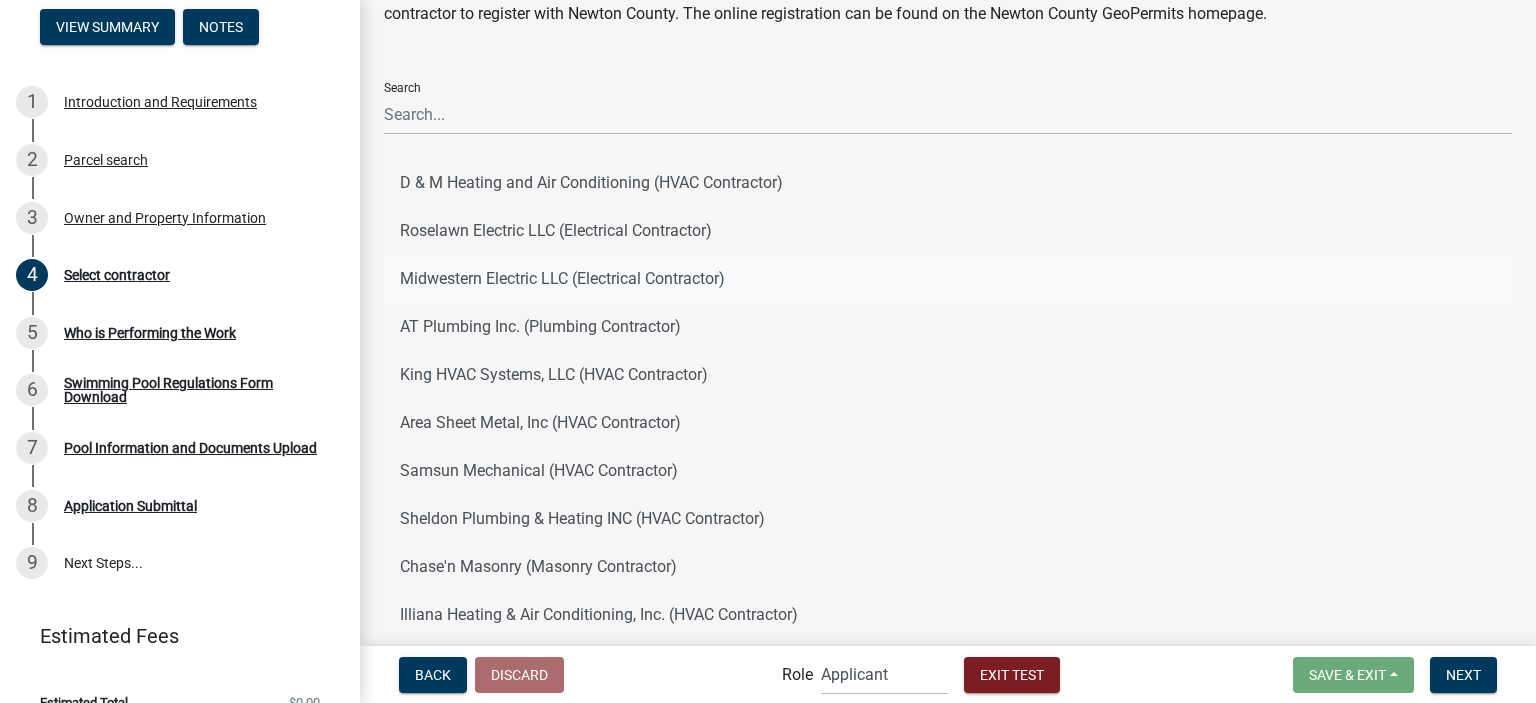 scroll, scrollTop: 0, scrollLeft: 0, axis: both 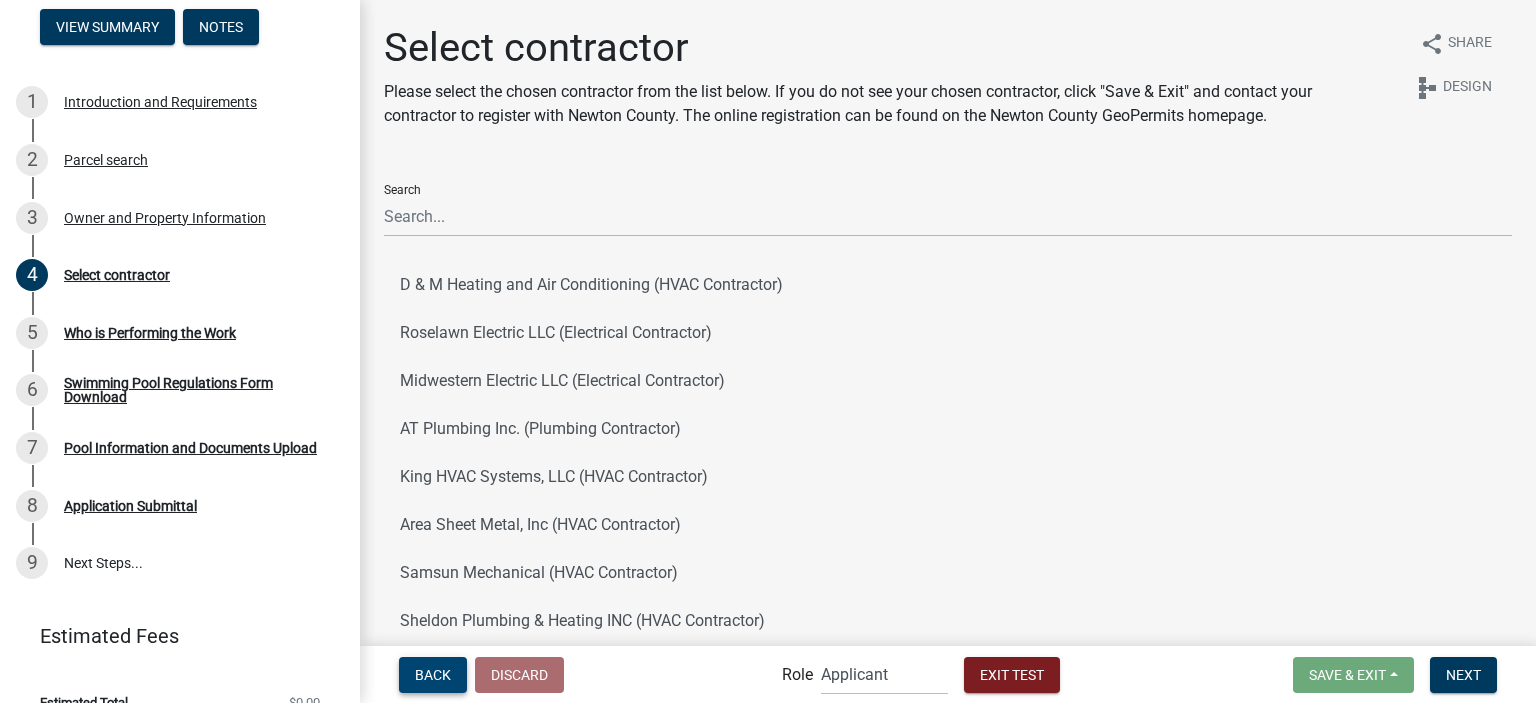 click on "Back" at bounding box center [433, 674] 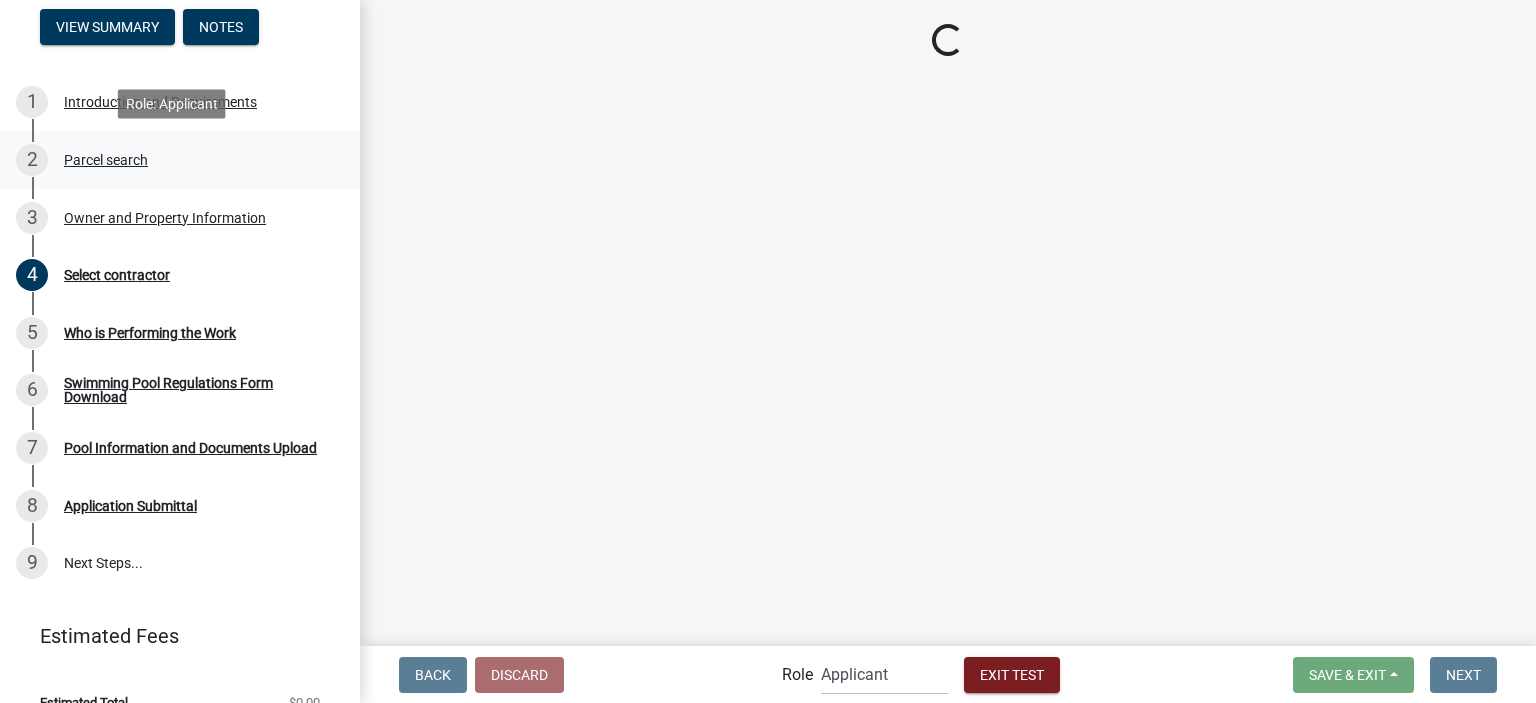 click on "Parcel search" at bounding box center [106, 160] 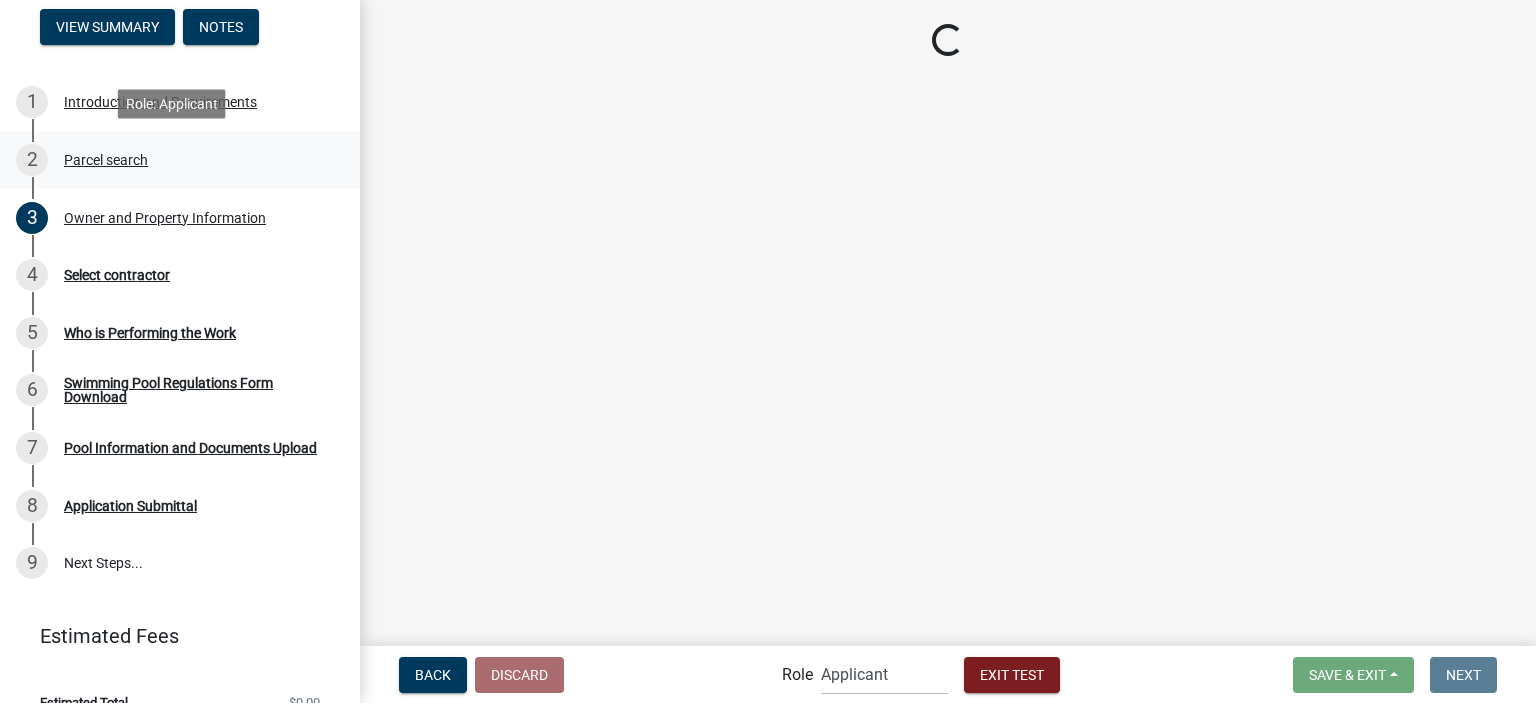 click on "Parcel search" at bounding box center [106, 160] 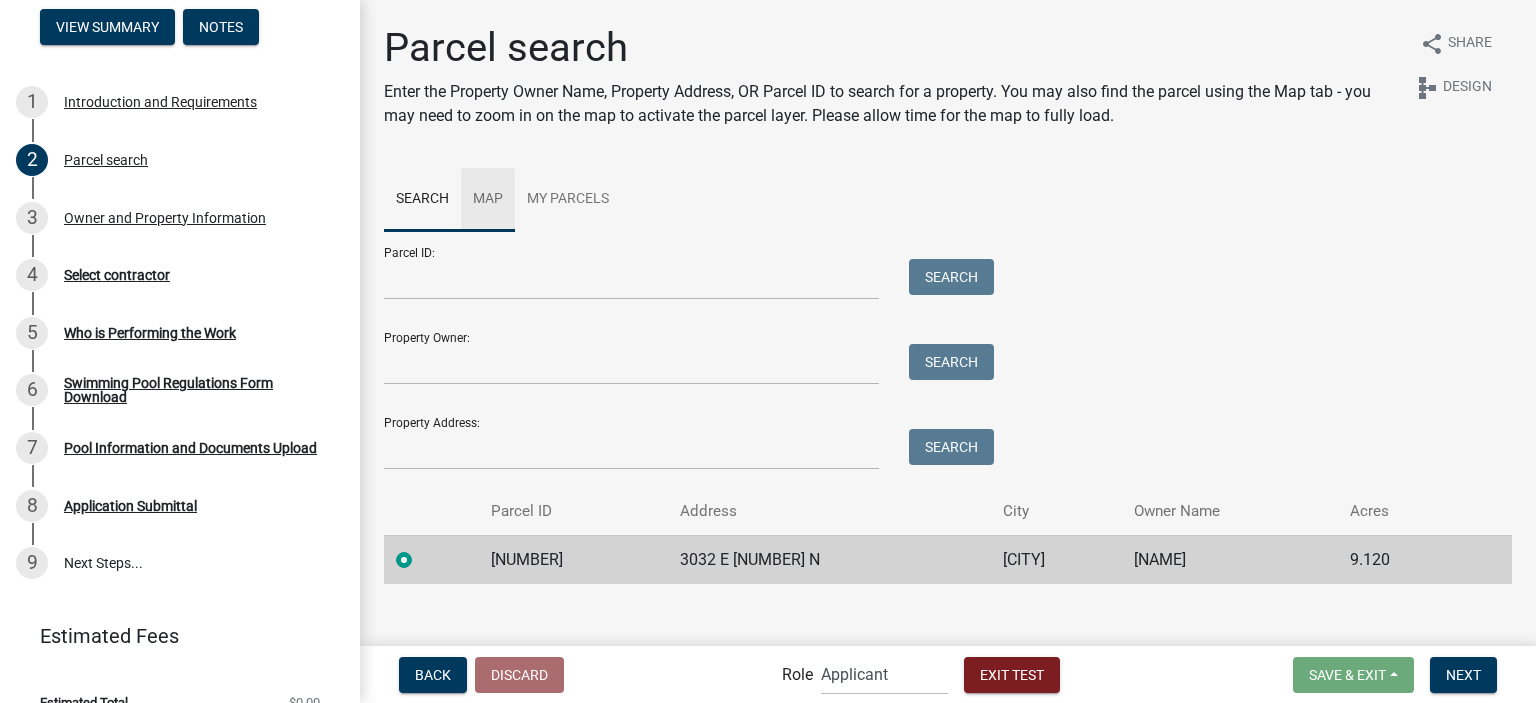 click on "Map" at bounding box center (488, 200) 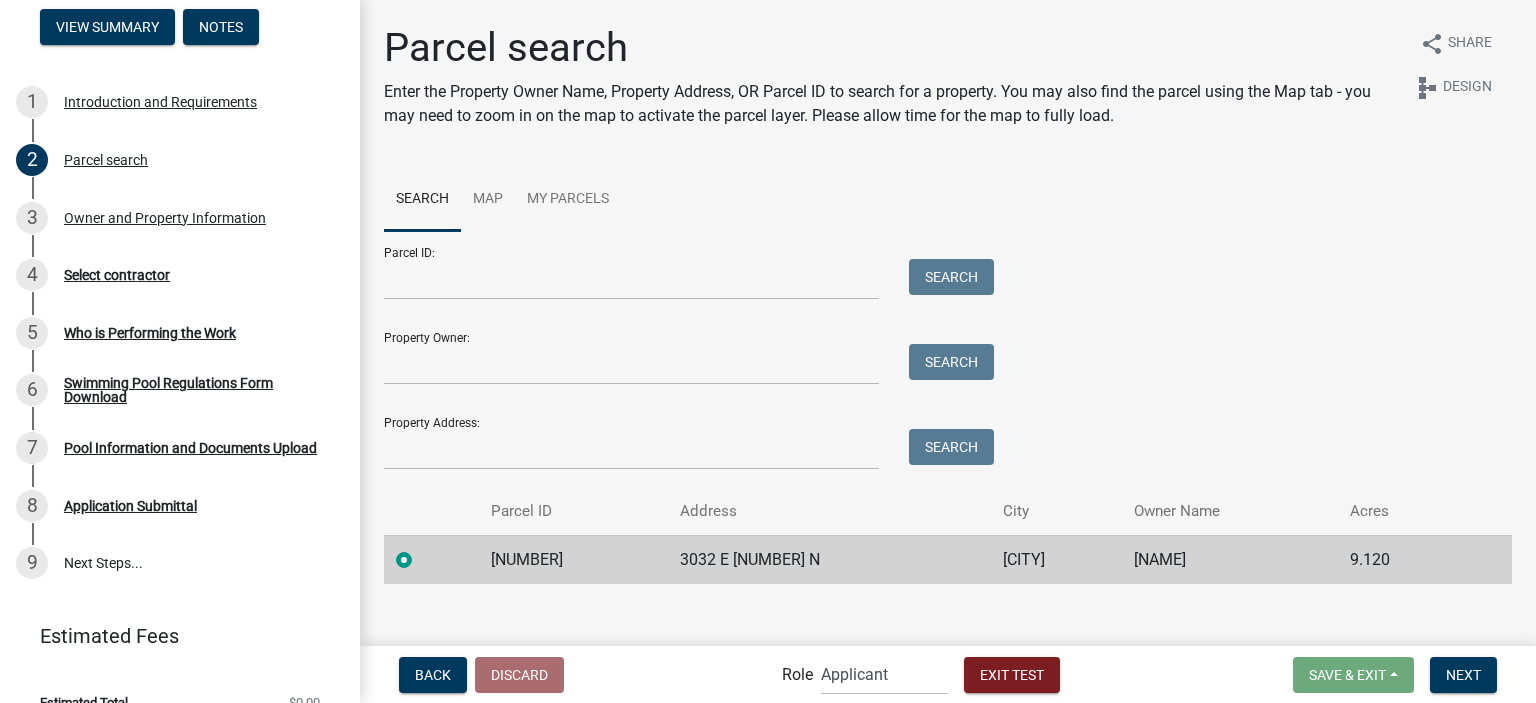 scroll, scrollTop: 18, scrollLeft: 0, axis: vertical 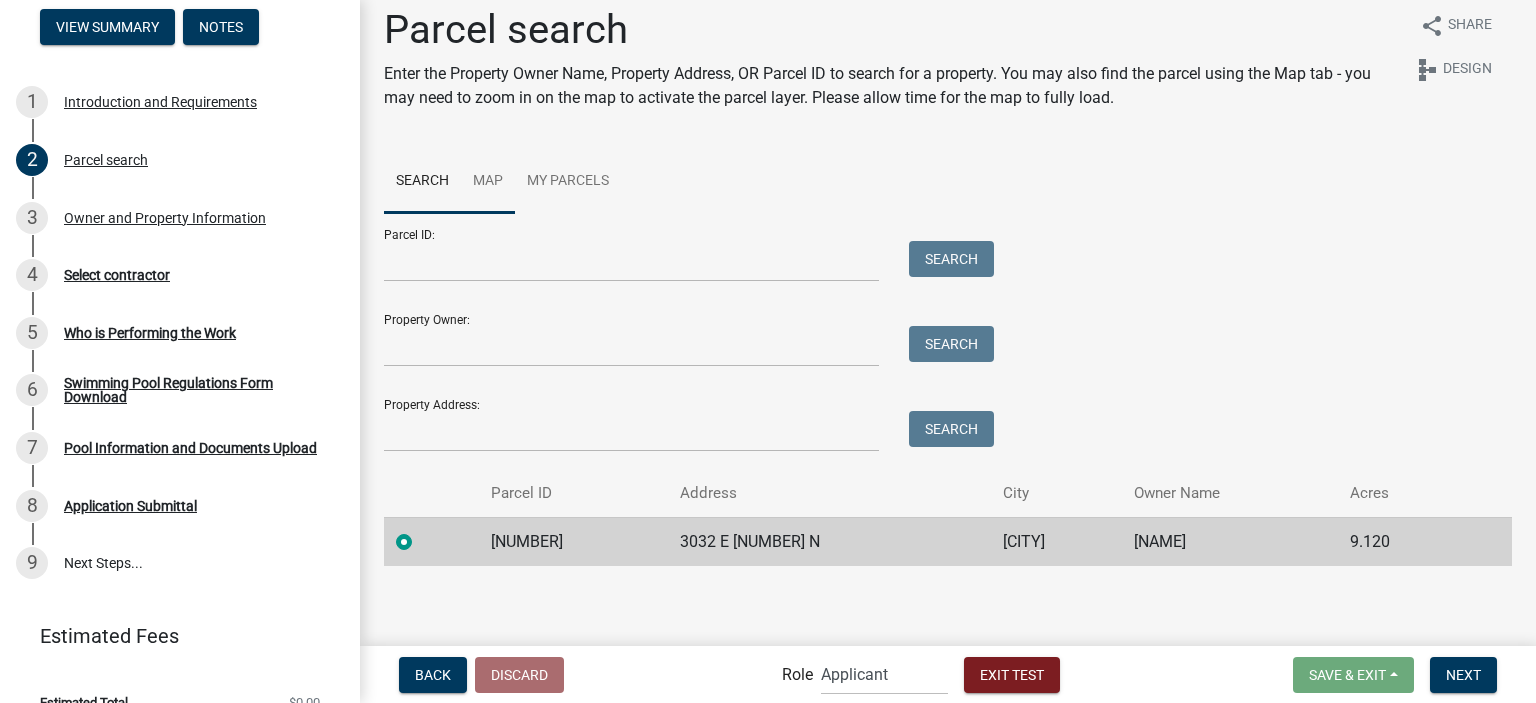 click on "Map" at bounding box center [488, 182] 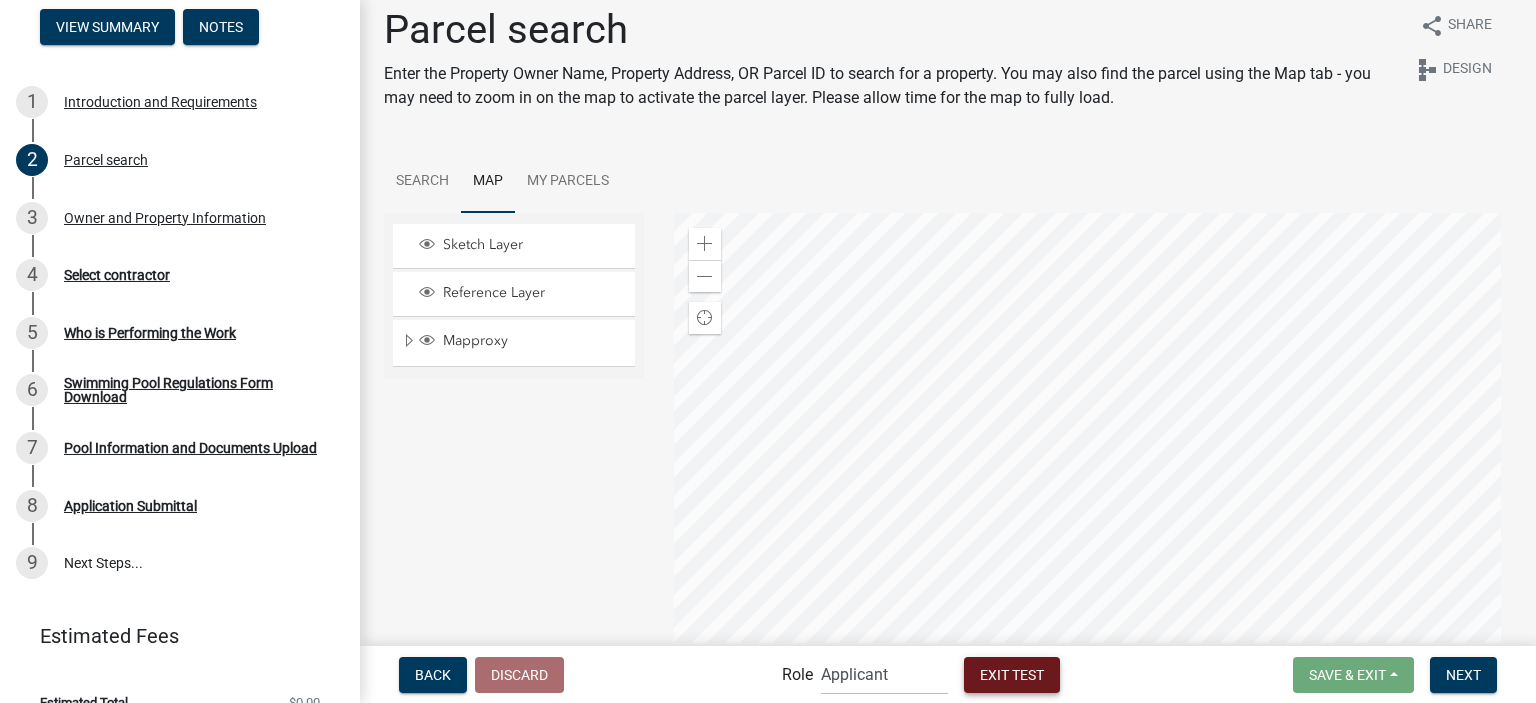 click on "Exit Test" at bounding box center (1012, 674) 